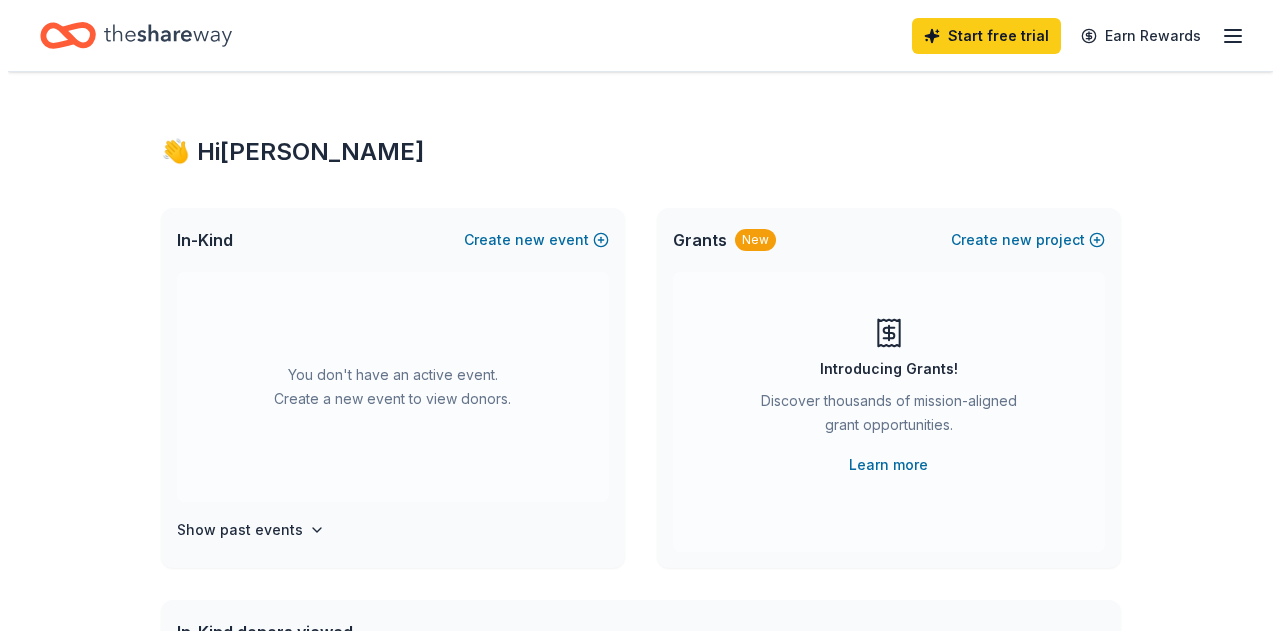 scroll, scrollTop: 0, scrollLeft: 0, axis: both 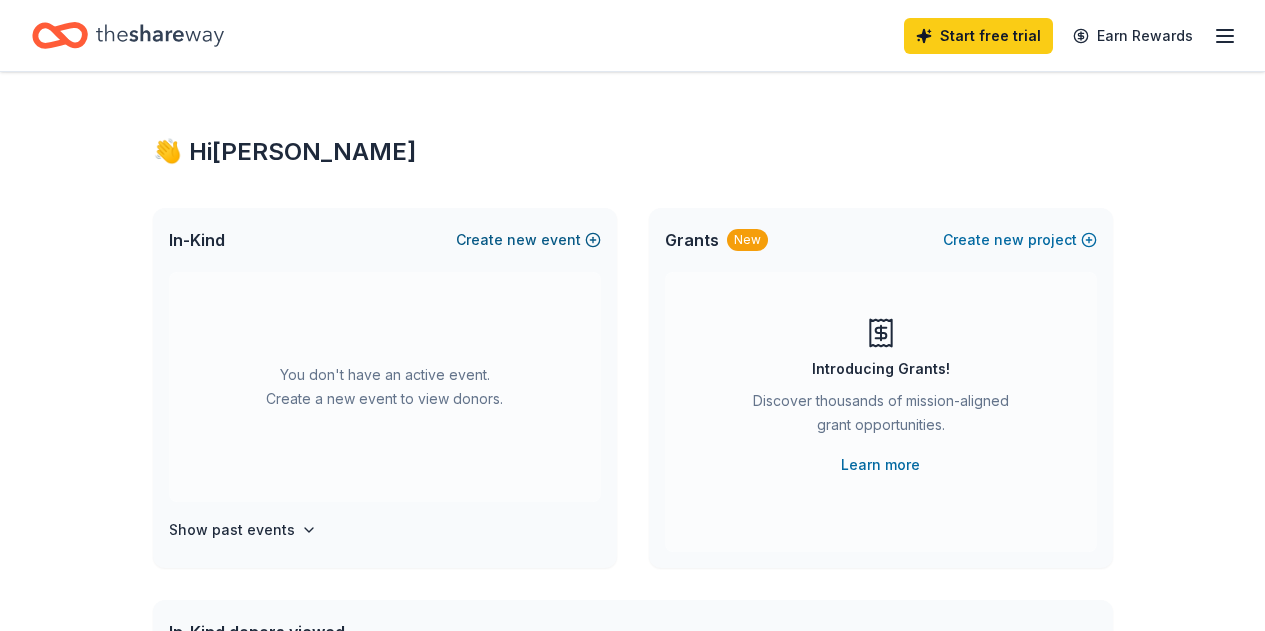 click on "new" at bounding box center (522, 240) 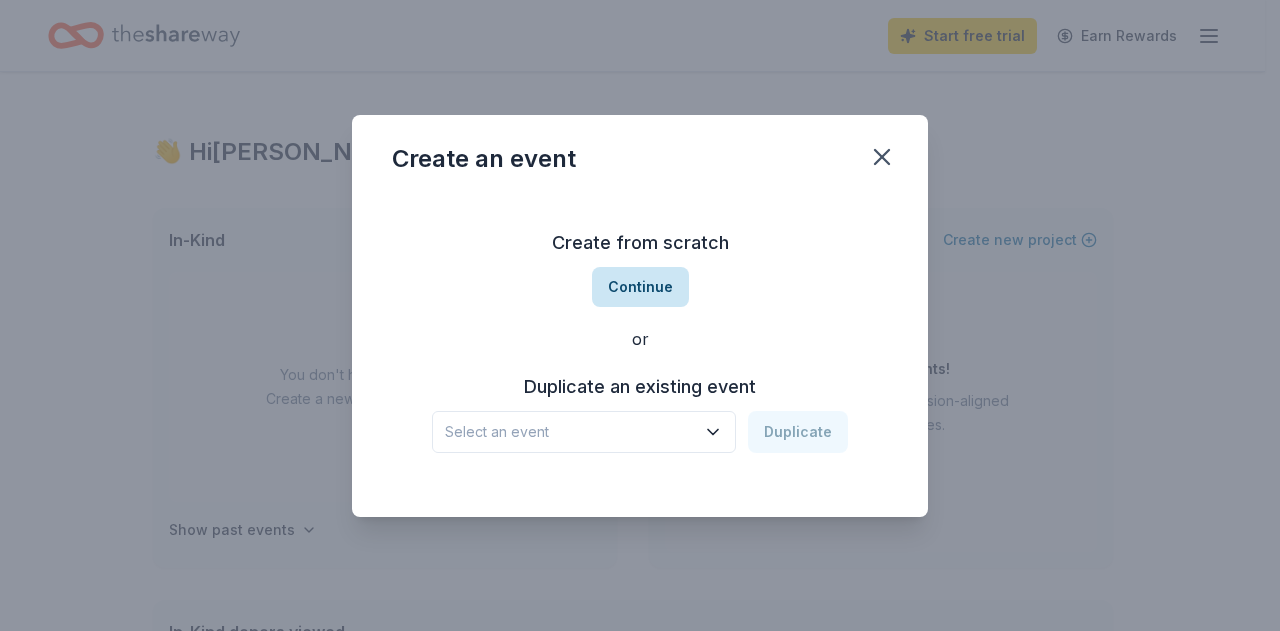 click on "Continue" at bounding box center (640, 287) 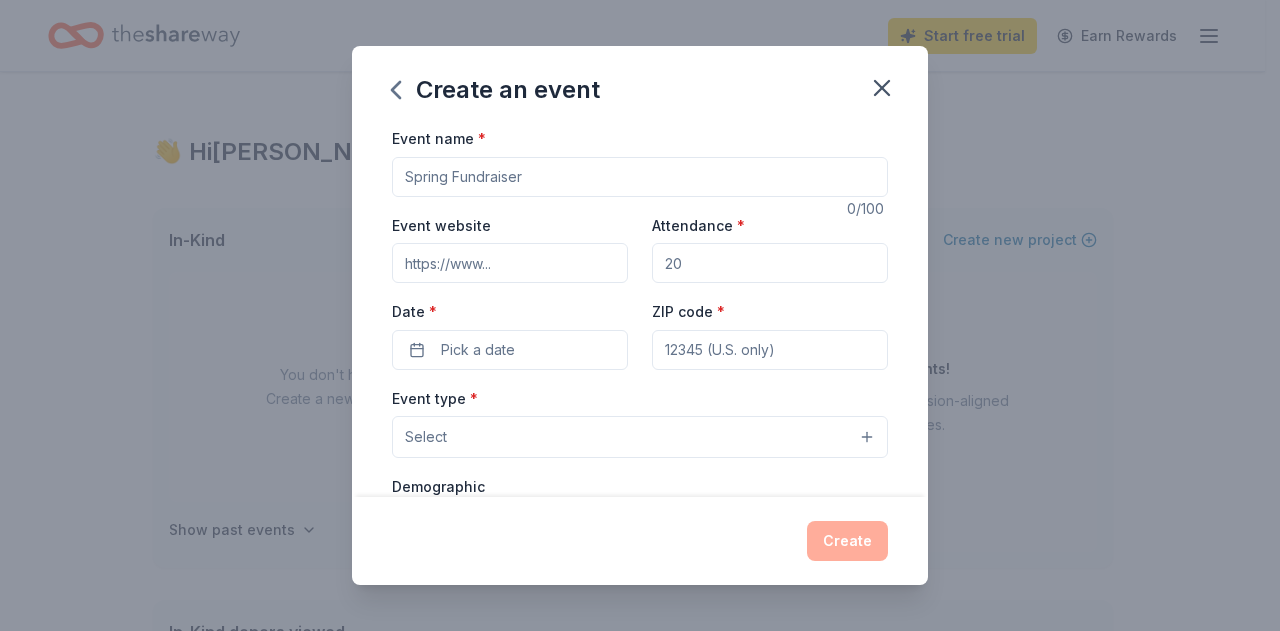 click on "Event name *" at bounding box center (640, 177) 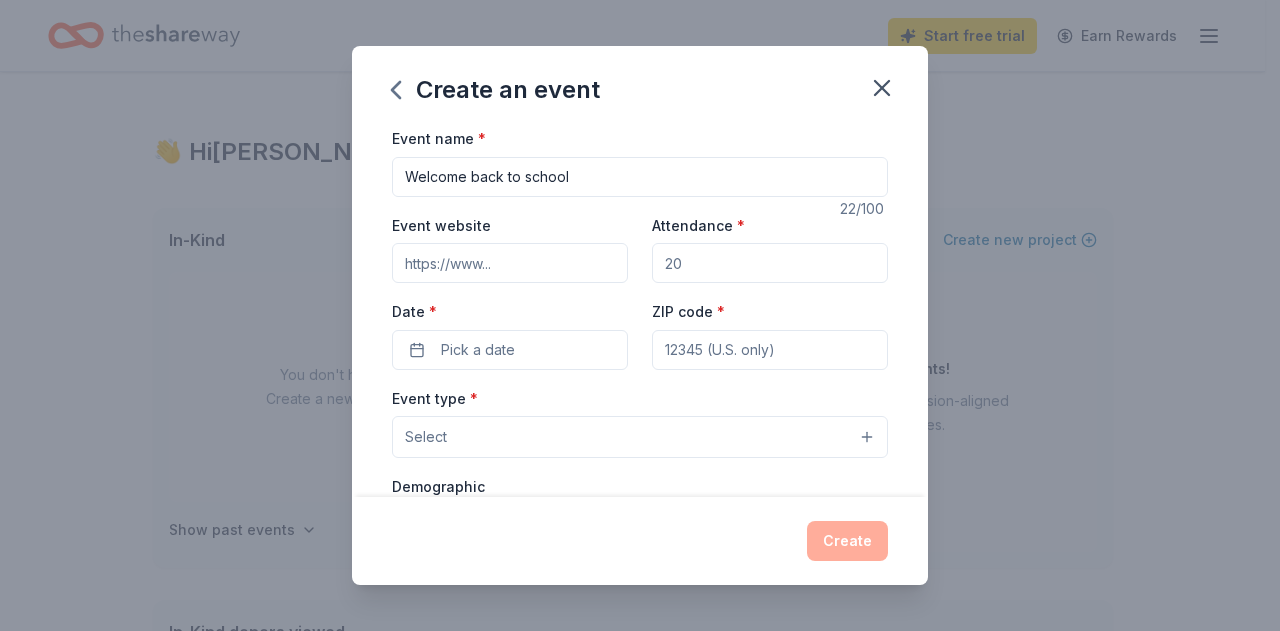 type on "Welcome back to school" 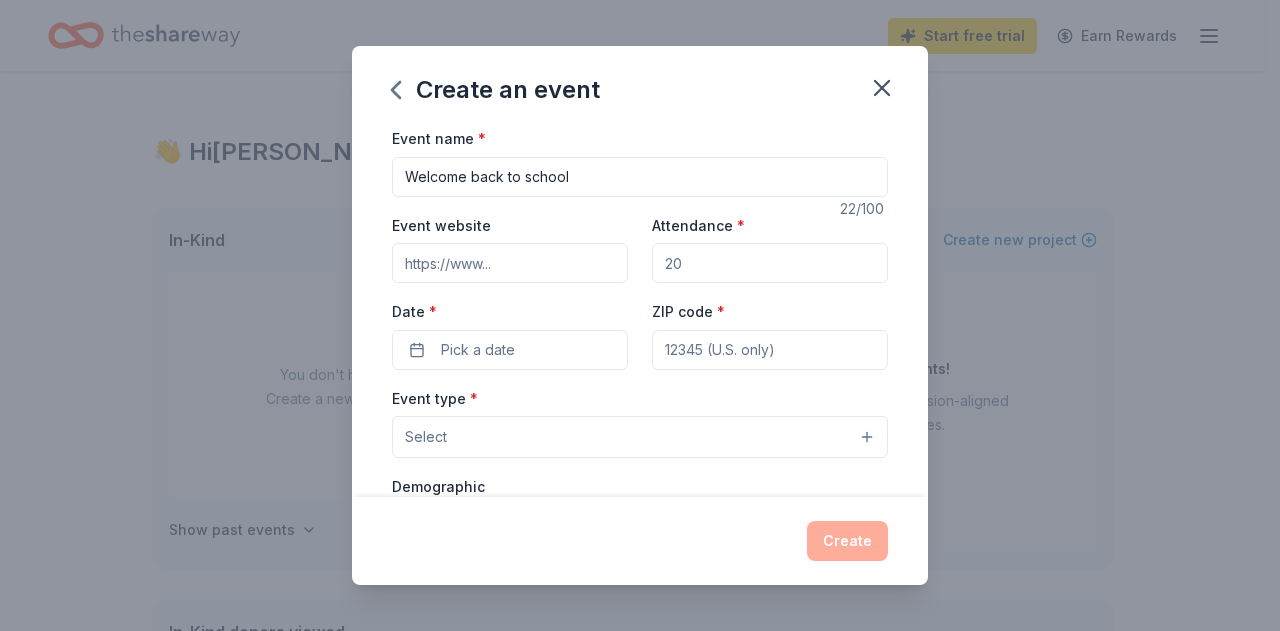 type on "www.imaginetvp.org" 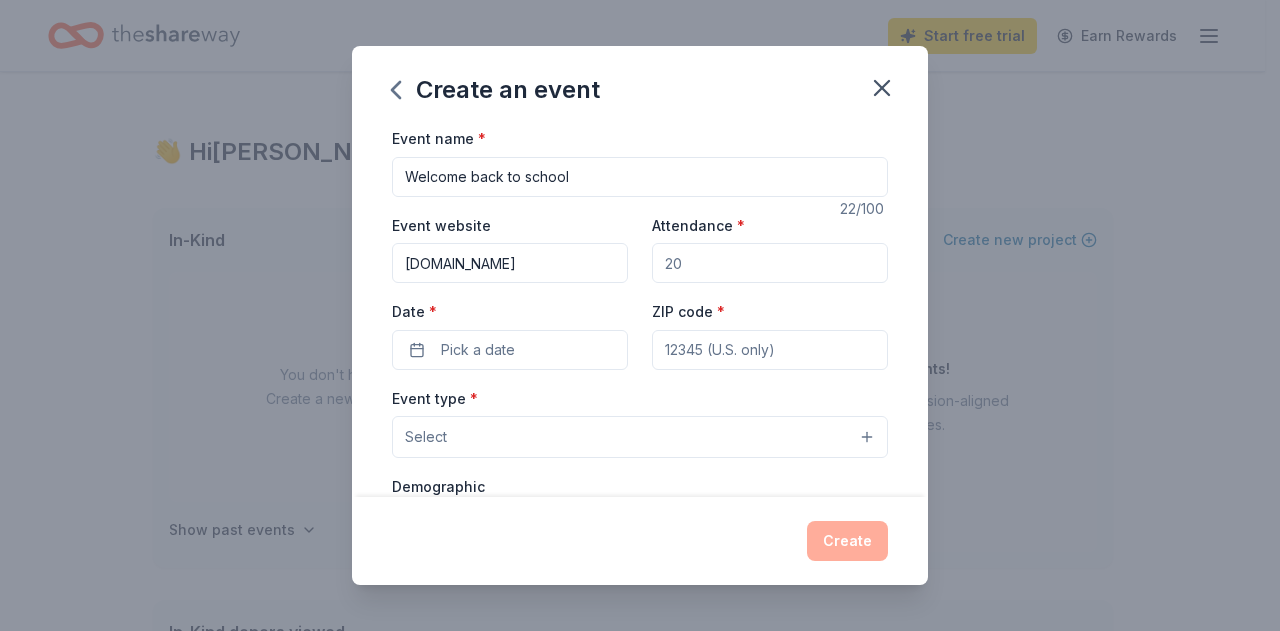 click on "Attendance *" at bounding box center [770, 263] 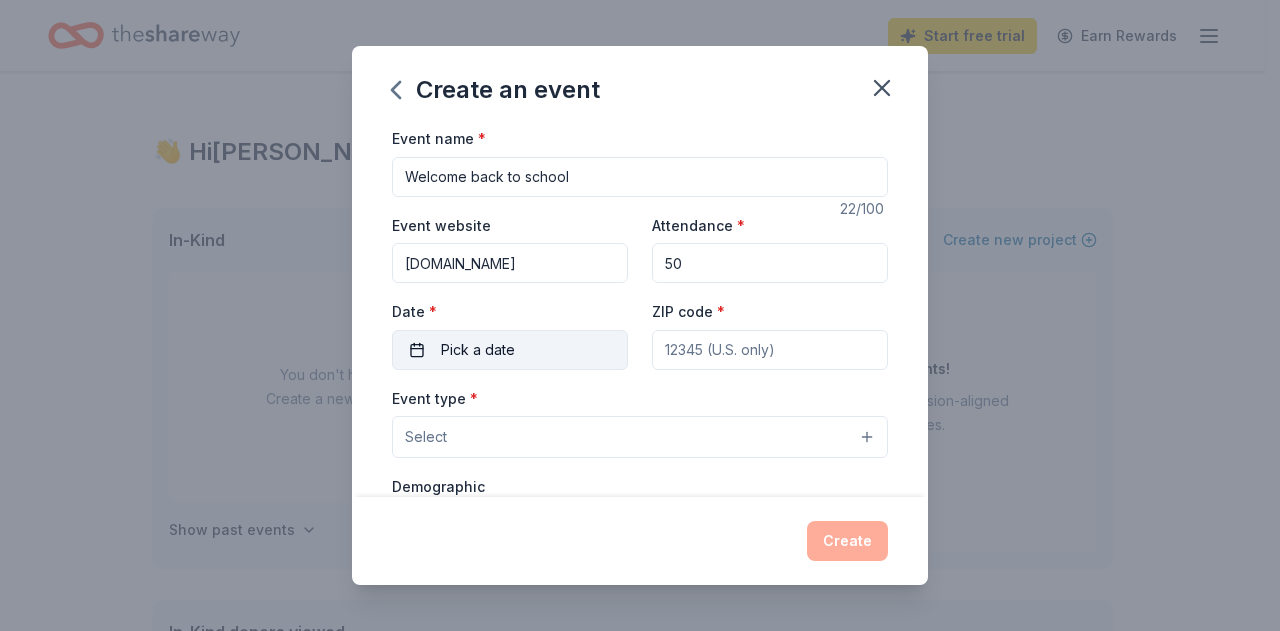 type on "50" 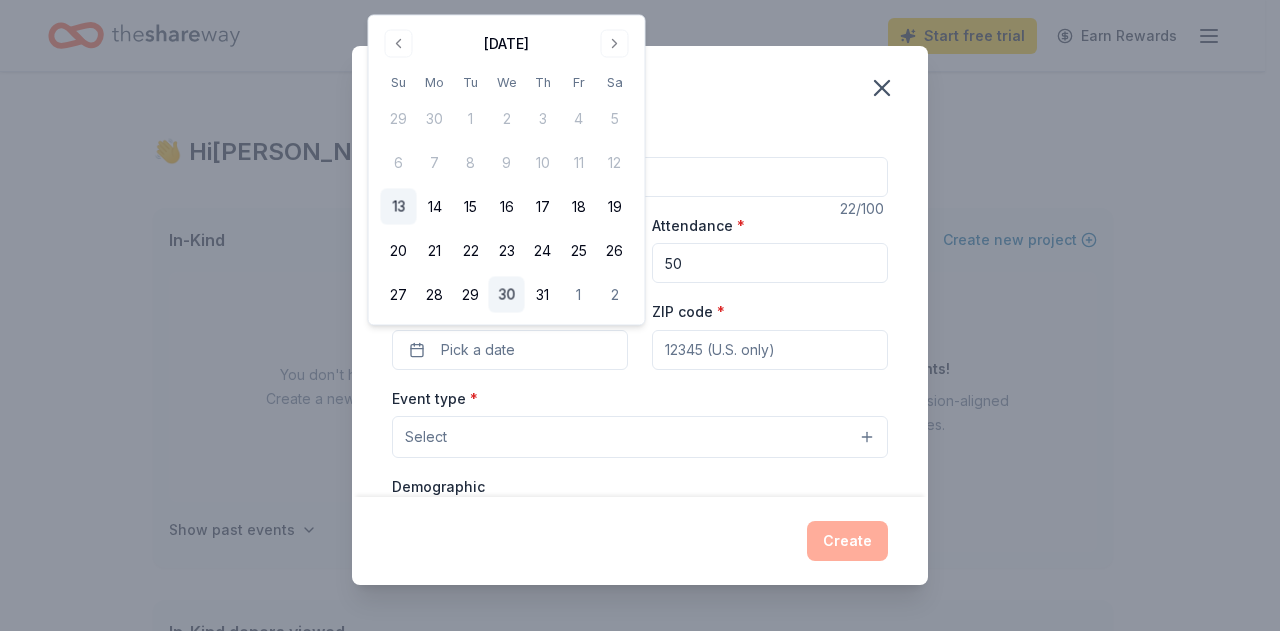 click on "30" at bounding box center (507, 295) 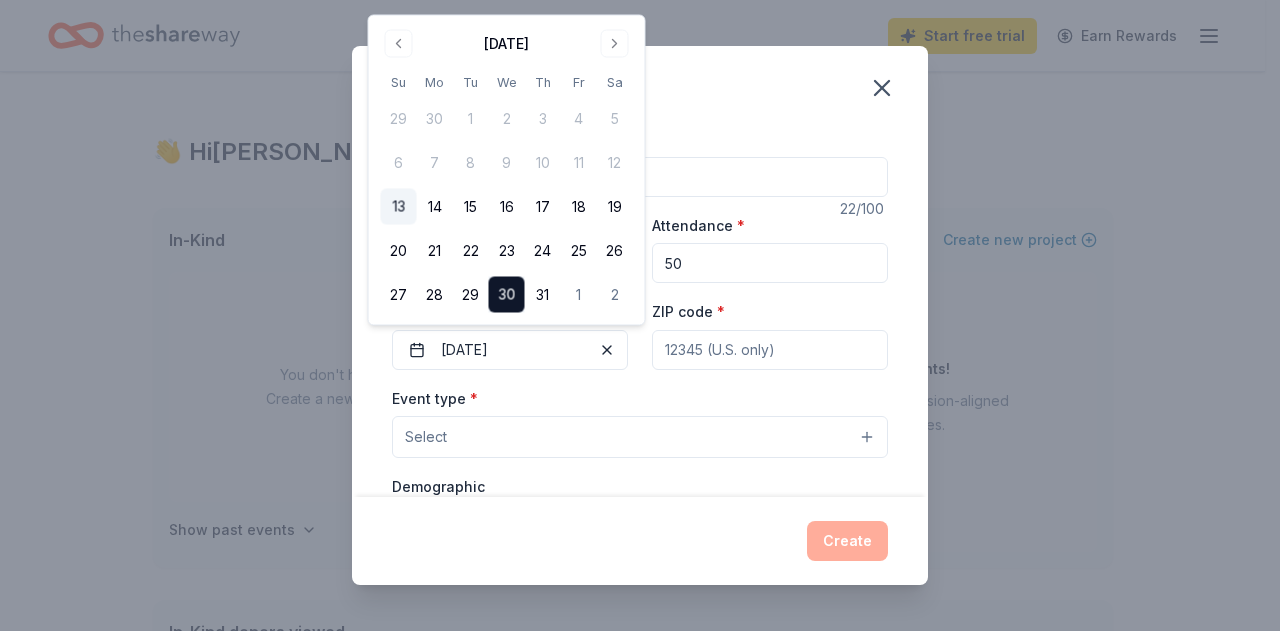 click on "ZIP code *" at bounding box center [770, 350] 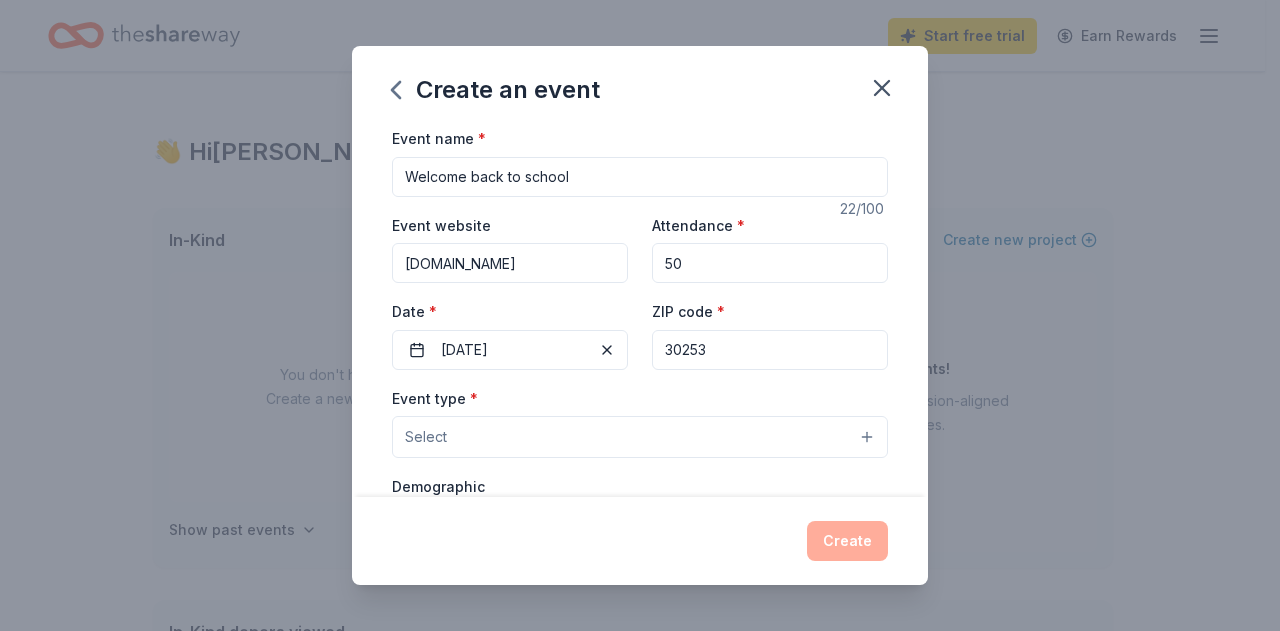 type on "30253" 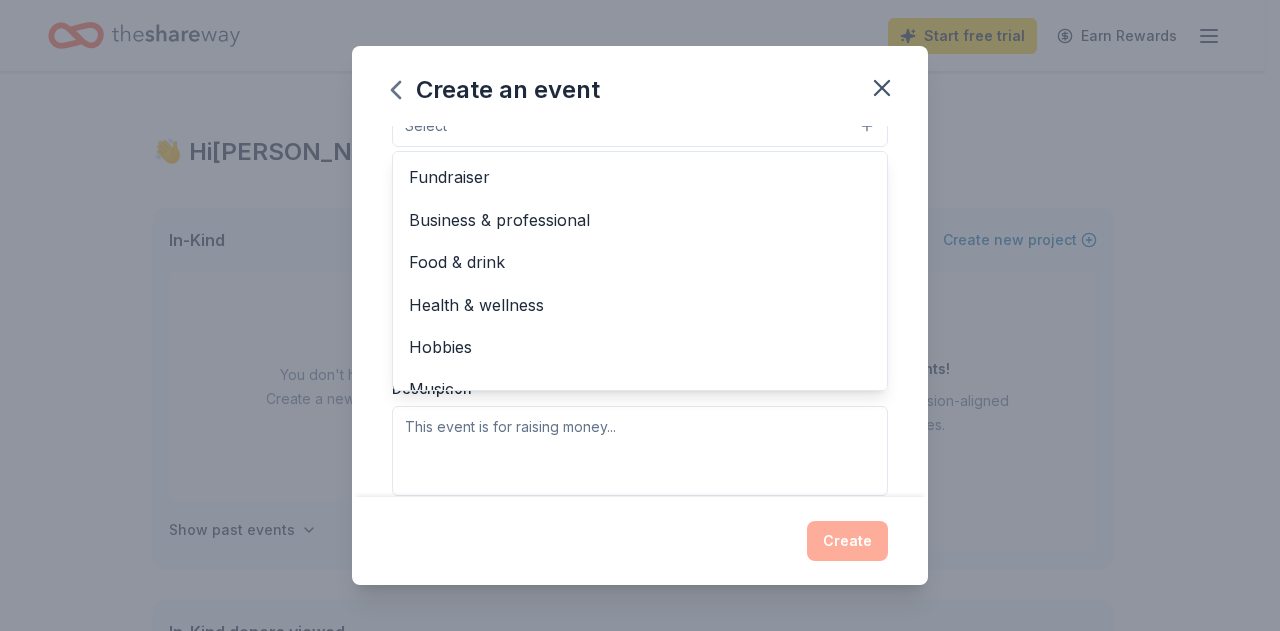 scroll, scrollTop: 312, scrollLeft: 0, axis: vertical 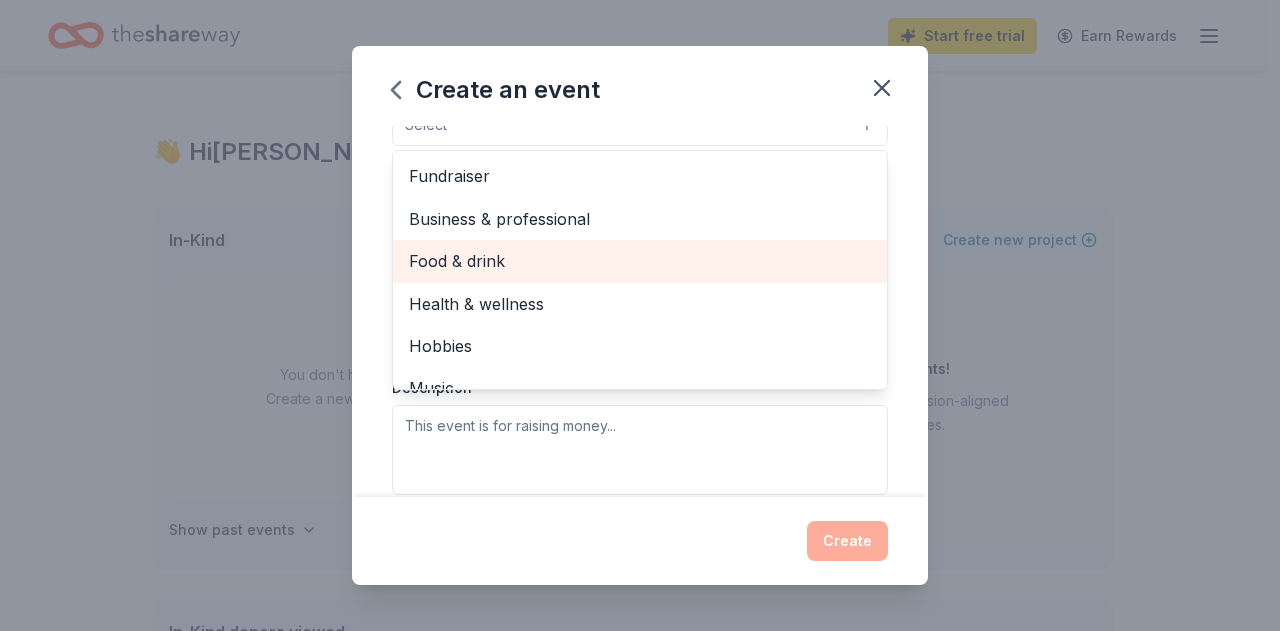 click on "Food & drink" at bounding box center [640, 261] 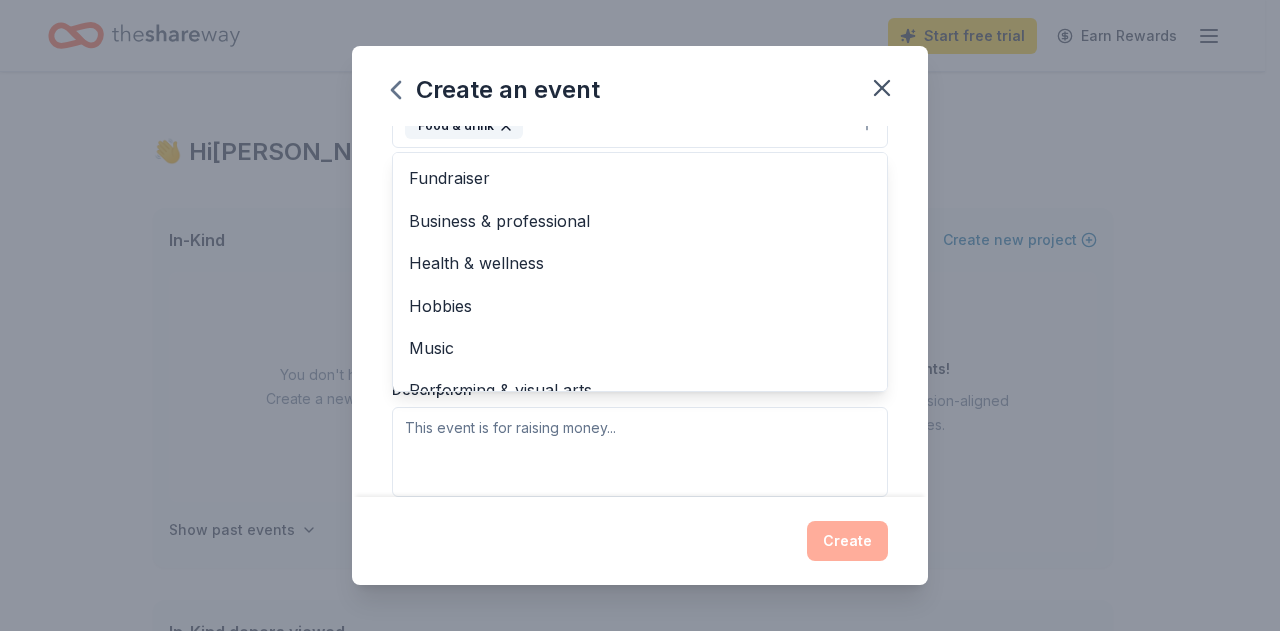 scroll, scrollTop: 24, scrollLeft: 0, axis: vertical 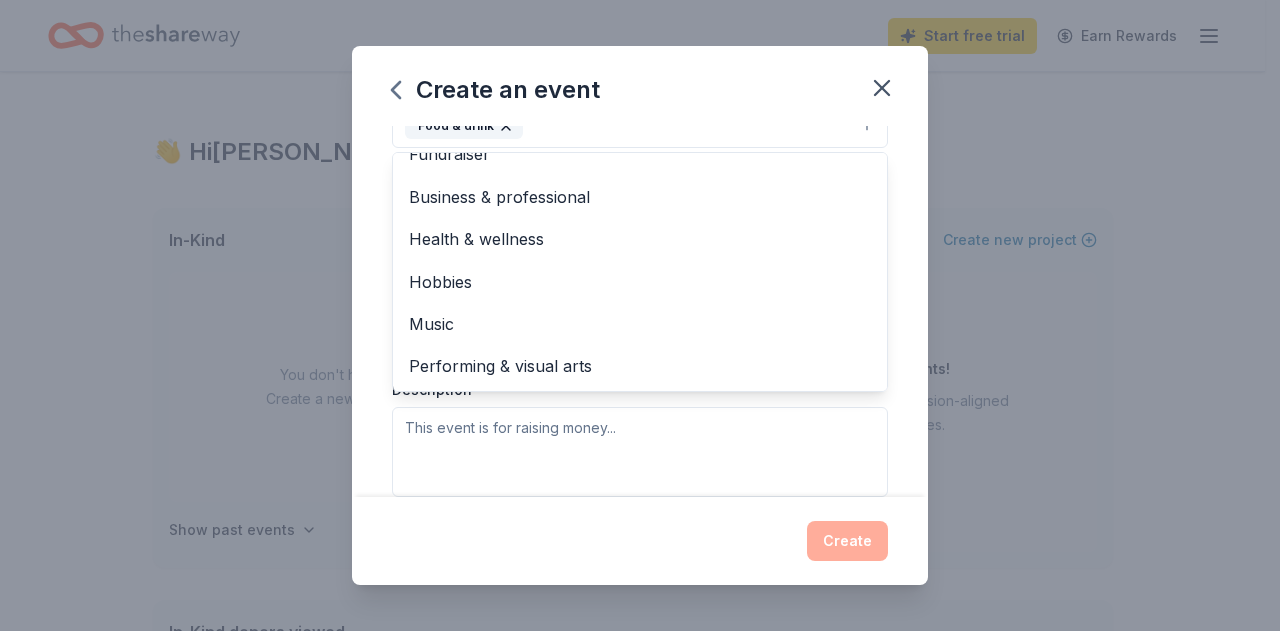 click on "Event type * Food & drink Fundraiser Business & professional Health & wellness Hobbies Music Performing & visual arts Demographic Select We use this information to help brands find events with their target demographic to sponsor their products. Mailing address Apt/unit Description" at bounding box center (640, 285) 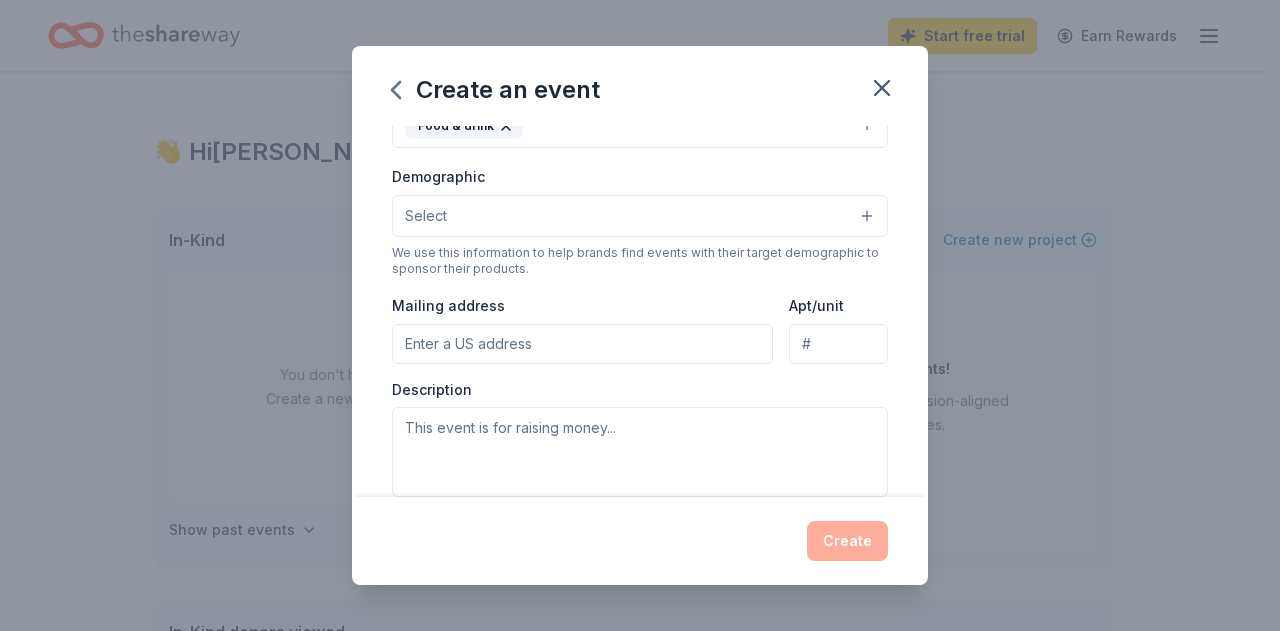 scroll, scrollTop: 290, scrollLeft: 0, axis: vertical 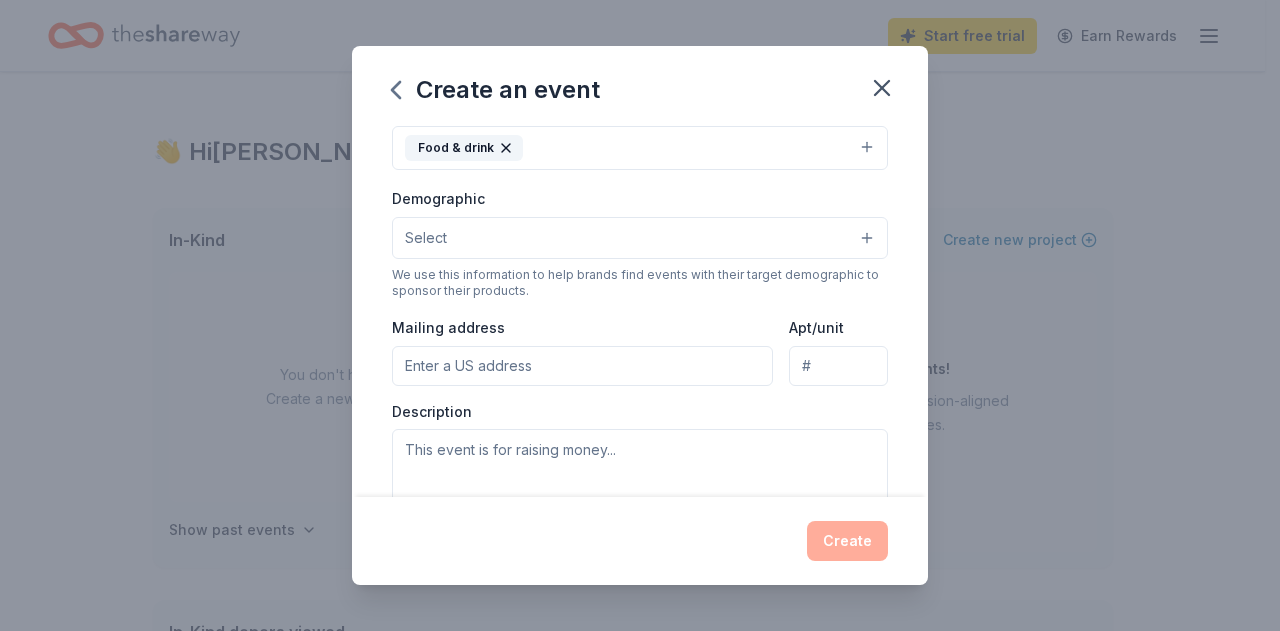click on "Mailing address" at bounding box center [582, 366] 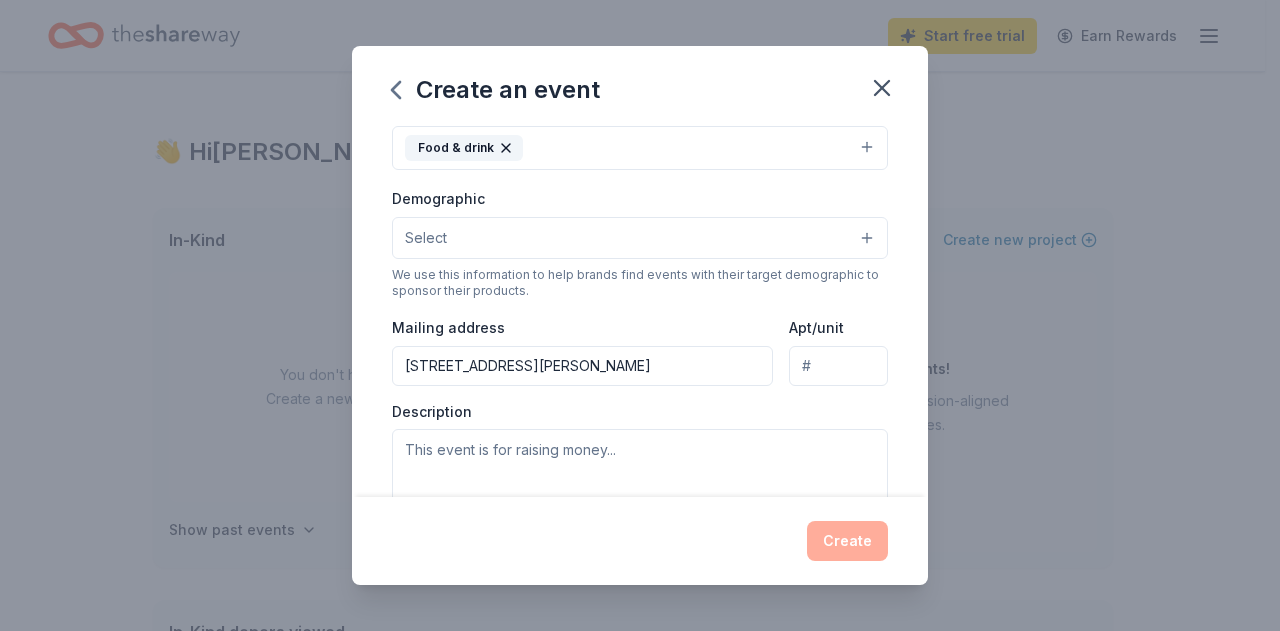 type on "819 Pavilion Court, McDonough, GA, 30253" 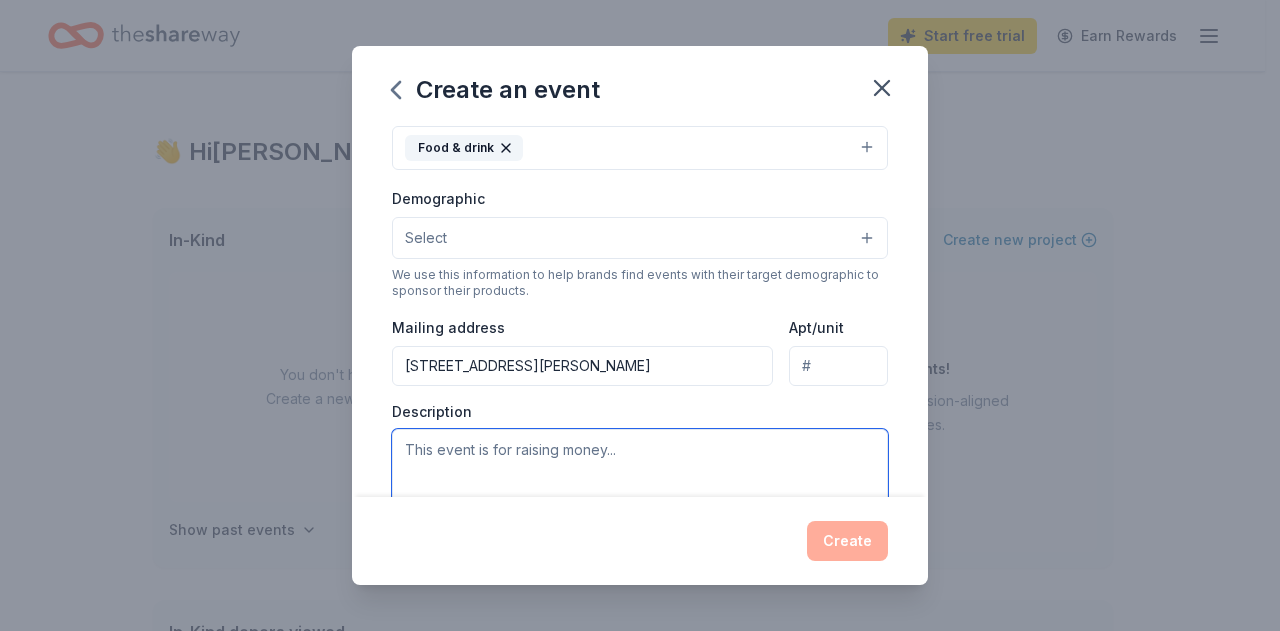 click at bounding box center [640, 474] 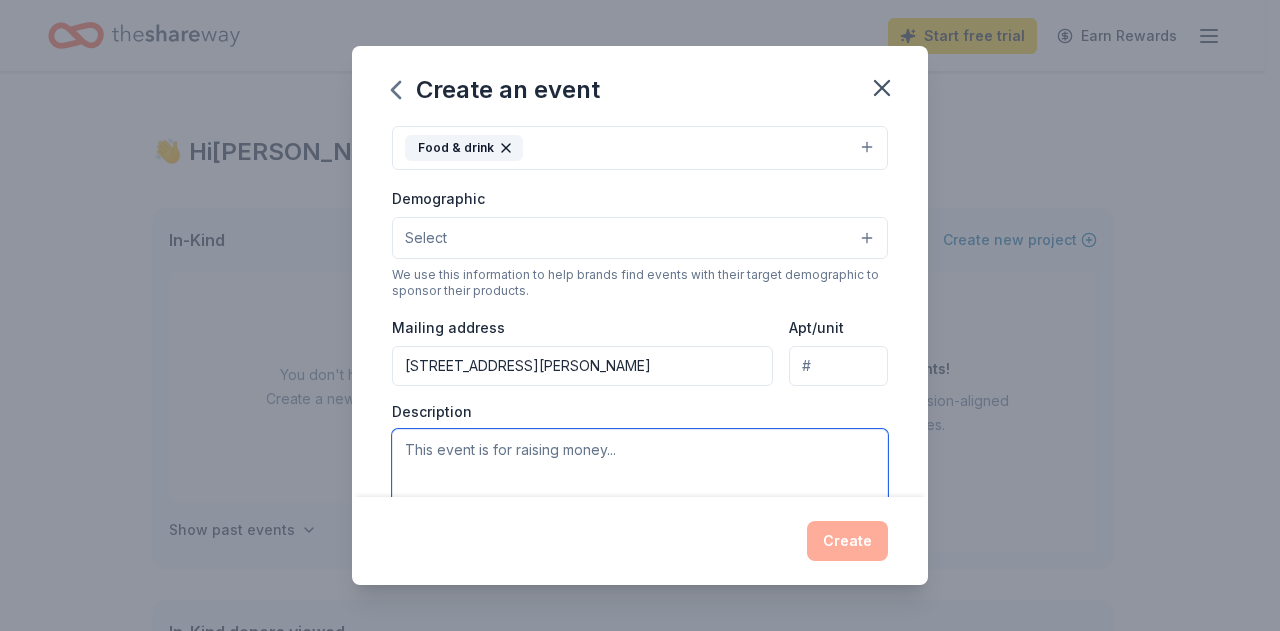 paste on "Imagine the View Preparatory Academy is a Christ-centered microschool located in McDonough, GA, dedicated to providing a personalized, innovative, and purpose-driven education for students in grades PreK–6. As we prepare for a new school year, we are excited to host our Back-to-School Open House on Wednesday, July 30, 2025, from 3:00 PM to 5:00 PM, to welcome our students and families.
We are currently seeking in-kind donations to help us host a warm, engaging, and resourceful event that sets the tone for a successful school year. During the event, families will tour classrooms, meet teachers and staff, receive important updates, and pick up free school supplies. Our goal is to ensure that every child begins the school year with confidence, joy, and the tools they need to succeed.
Donated items may include:
Clear backpacks and school supplies (notebooks, folders, pencils, crayons, glue, etc.)
Snacks or light refreshments for families
Gift cards or raffle items for families
Tables, tents, or signage f..." 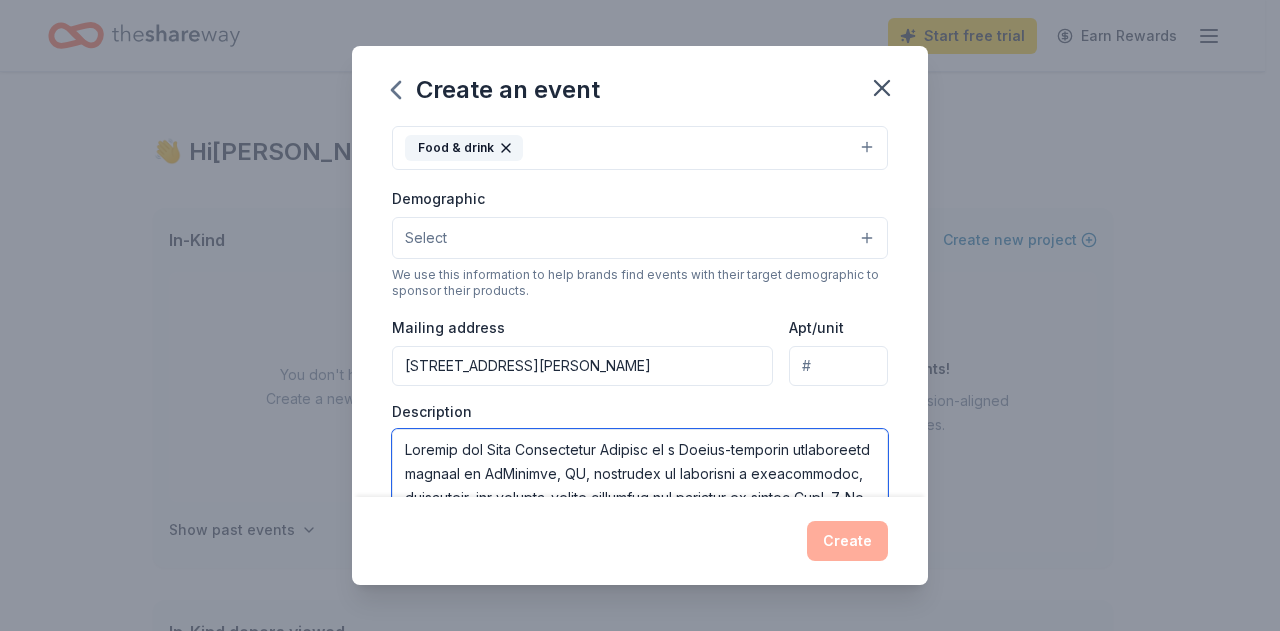 scroll, scrollTop: 829, scrollLeft: 0, axis: vertical 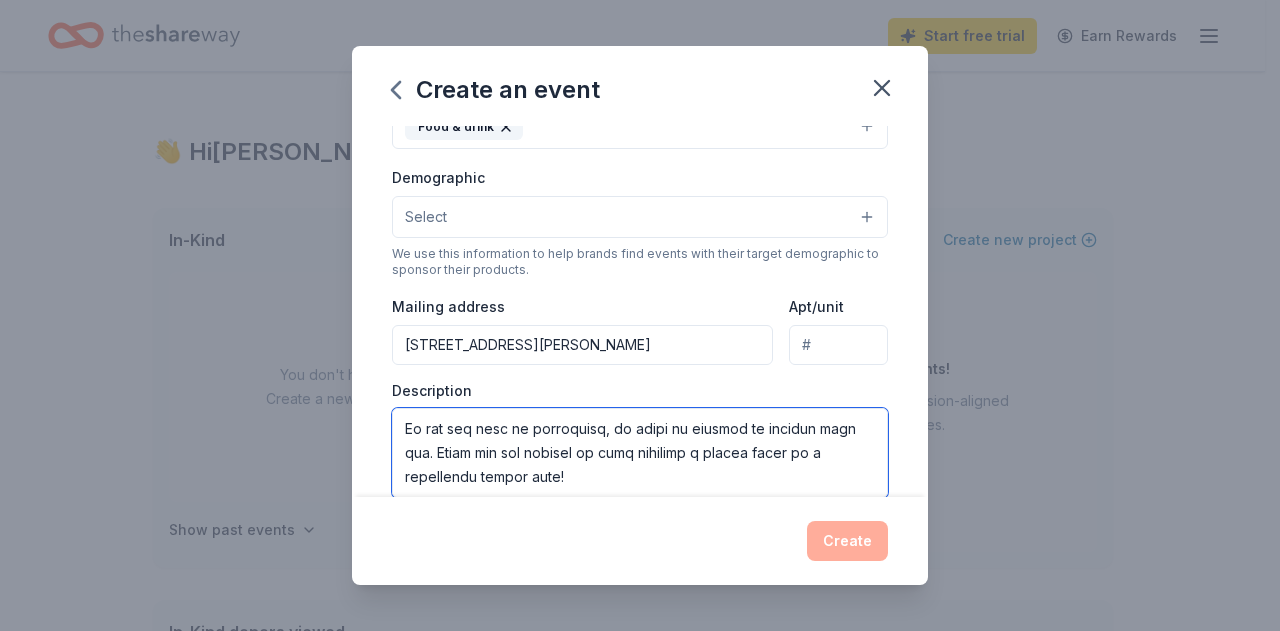 type on "Imagine the View Preparatory Academy is a Christ-centered microschool located in McDonough, GA, dedicated to providing a personalized, innovative, and purpose-driven education for students in grades PreK–6. As we prepare for a new school year, we are excited to host our Back-to-School Open House on Wednesday, July 30, 2025, from 3:00 PM to 5:00 PM, to welcome our students and families.
We are currently seeking in-kind donations to help us host a warm, engaging, and resourceful event that sets the tone for a successful school year. During the event, families will tour classrooms, meet teachers and staff, receive important updates, and pick up free school supplies. Our goal is to ensure that every child begins the school year with confidence, joy, and the tools they need to succeed.
Donated items may include:
Clear backpacks and school supplies (notebooks, folders, pencils, crayons, glue, etc.)
Snacks or light refreshments for families
Gift cards or raffle items for families
Tables, tents, or signage f..." 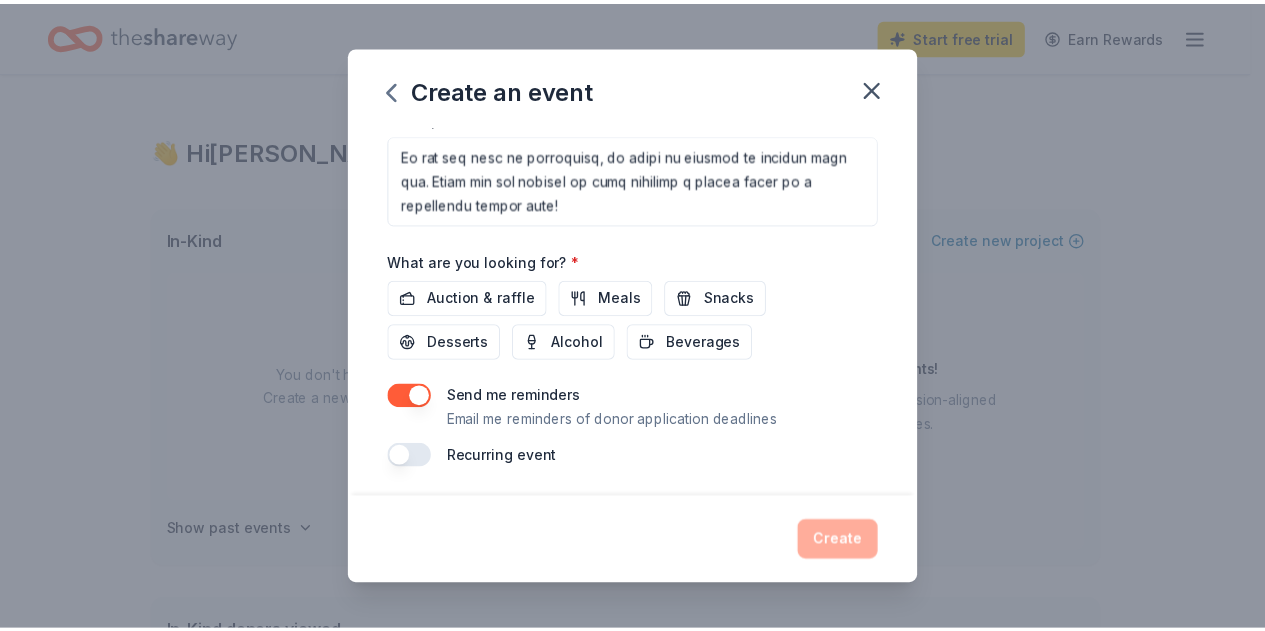 scroll, scrollTop: 586, scrollLeft: 0, axis: vertical 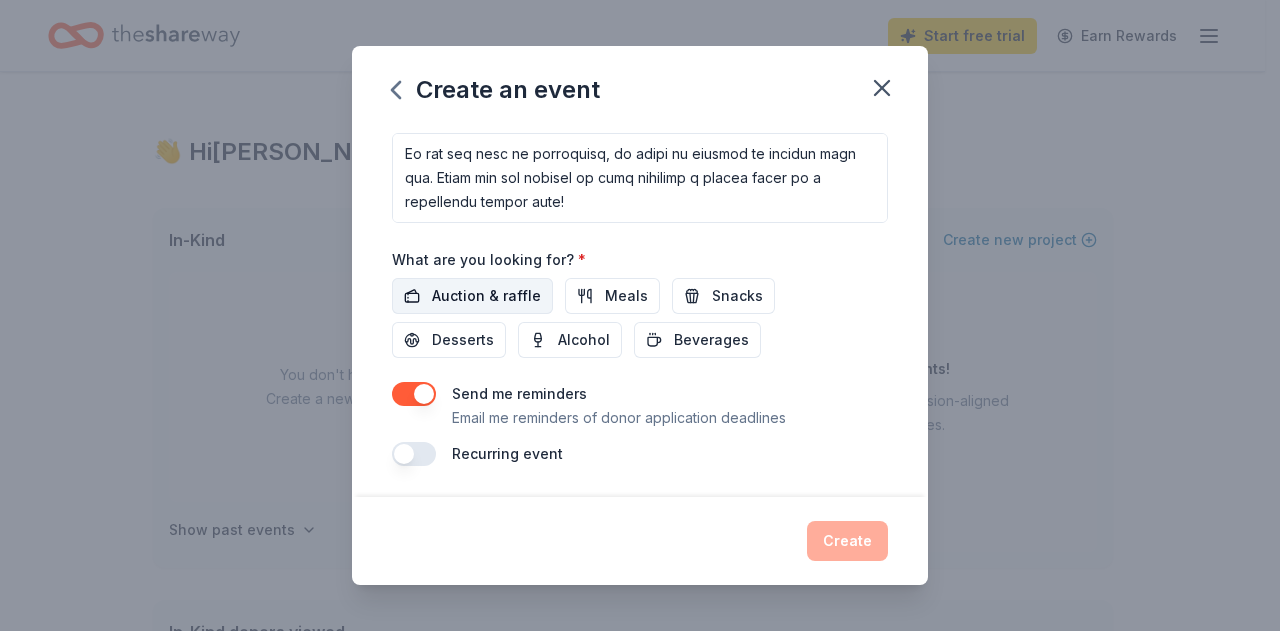 click on "Auction & raffle" at bounding box center [486, 296] 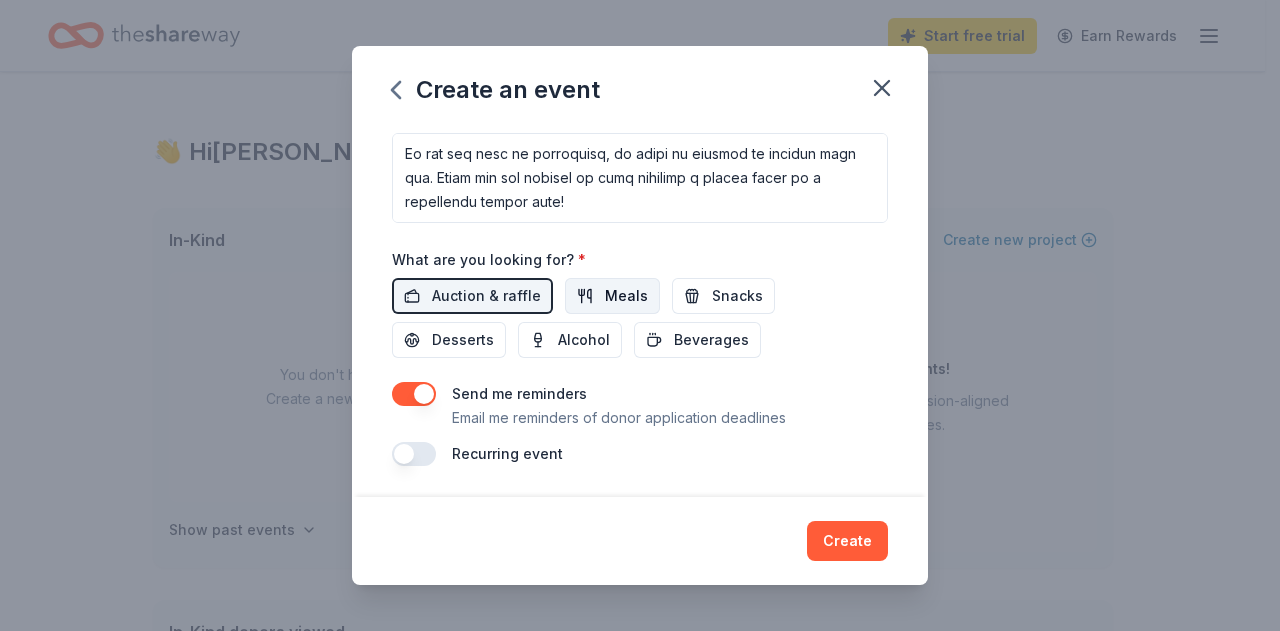click on "Meals" at bounding box center [626, 296] 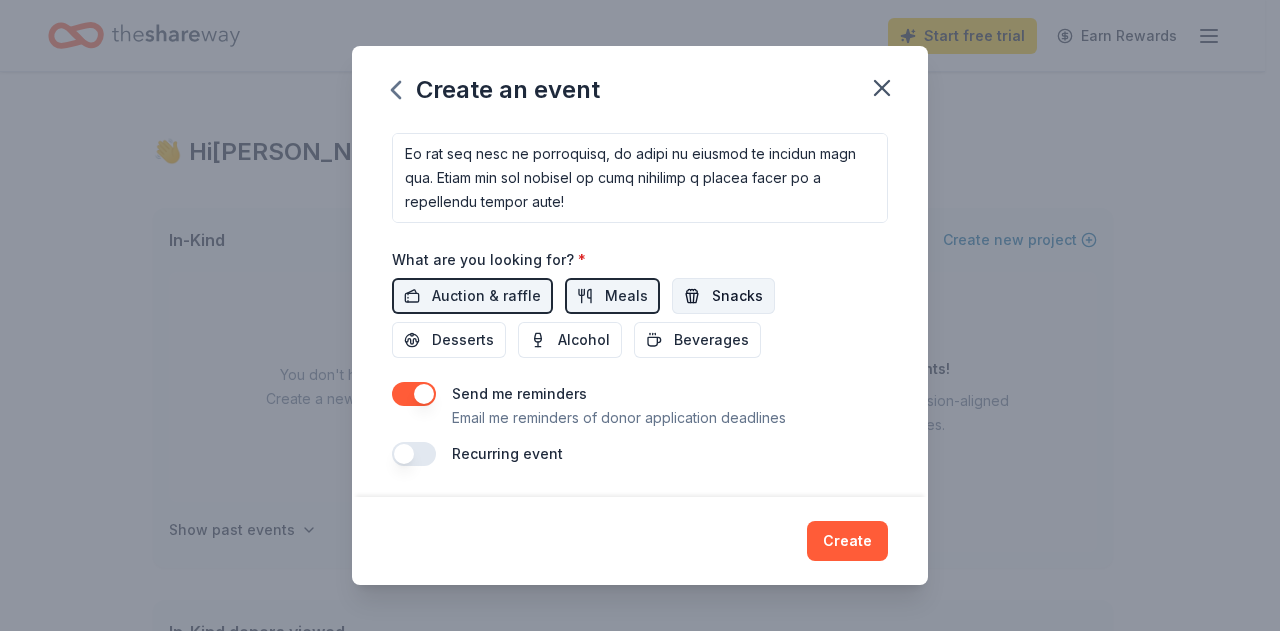 click on "Snacks" at bounding box center (737, 296) 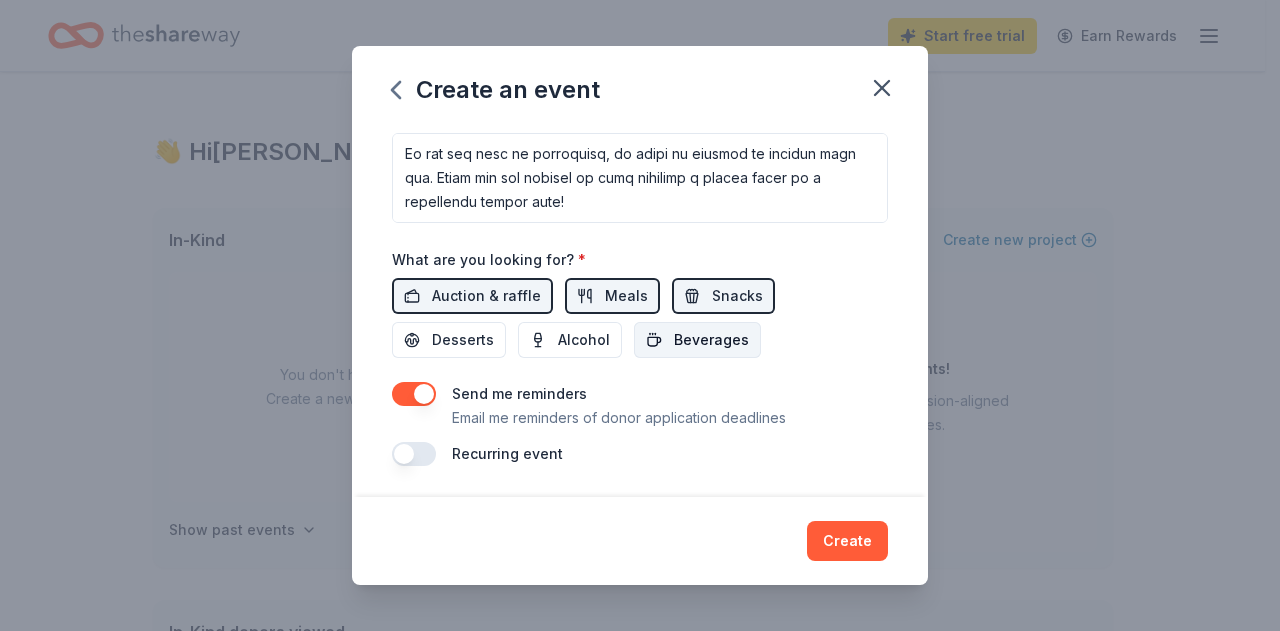 click on "Beverages" at bounding box center (711, 340) 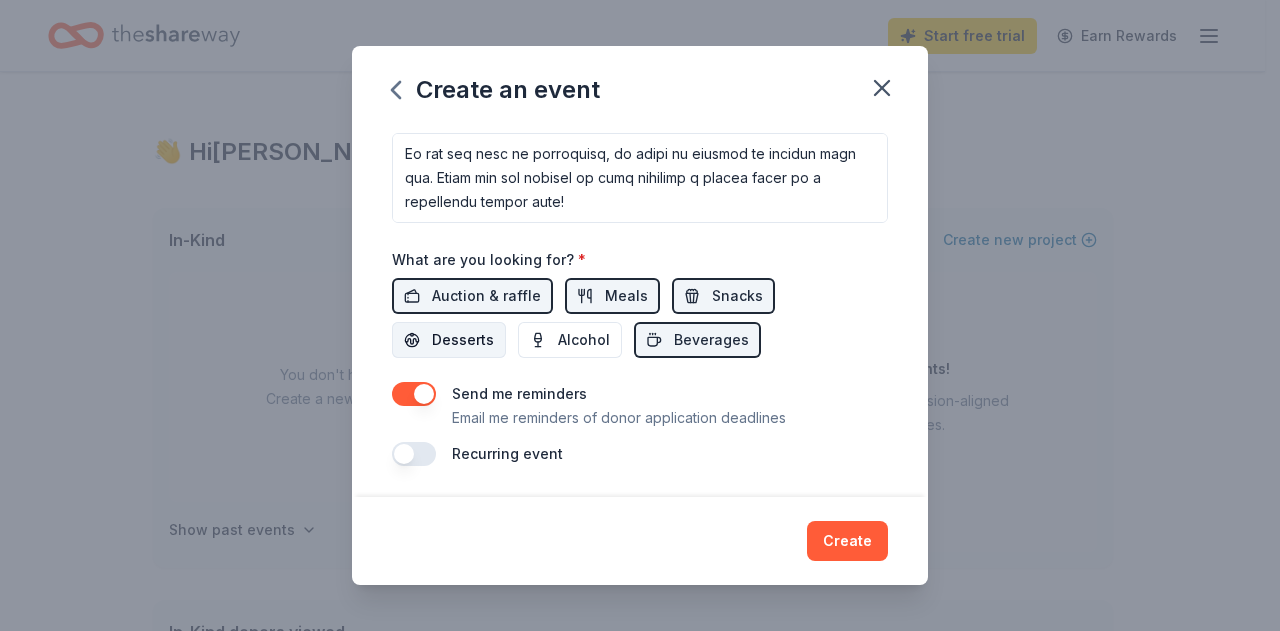 click on "Desserts" at bounding box center [463, 340] 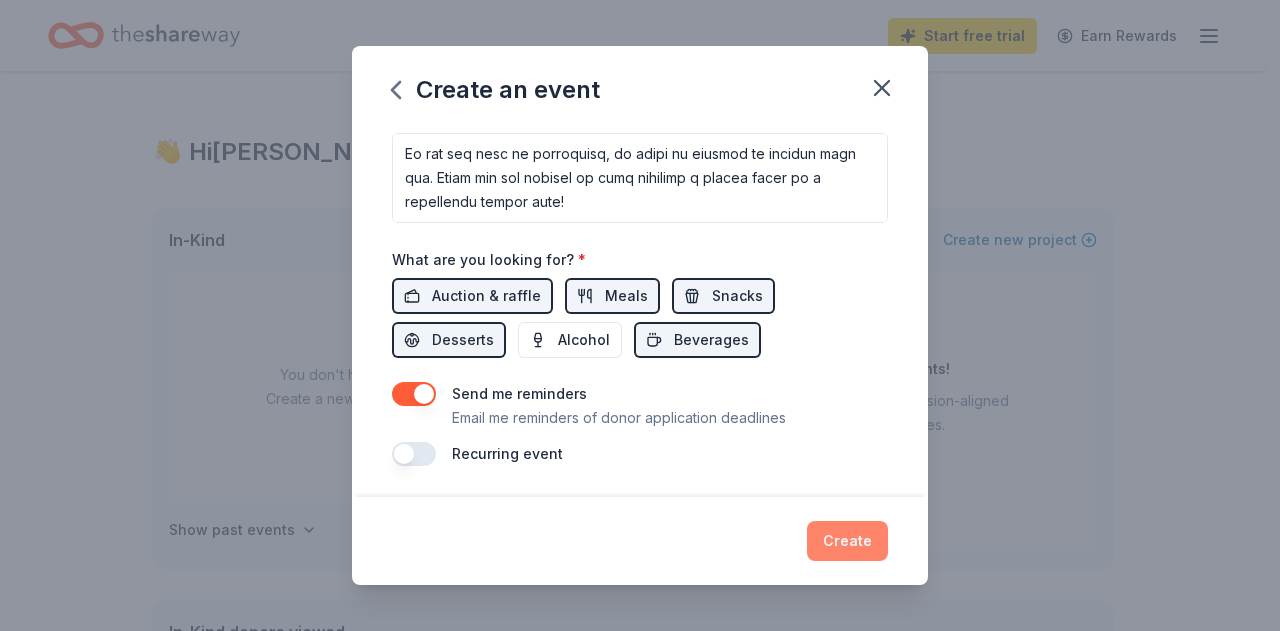 click on "Create" at bounding box center (847, 541) 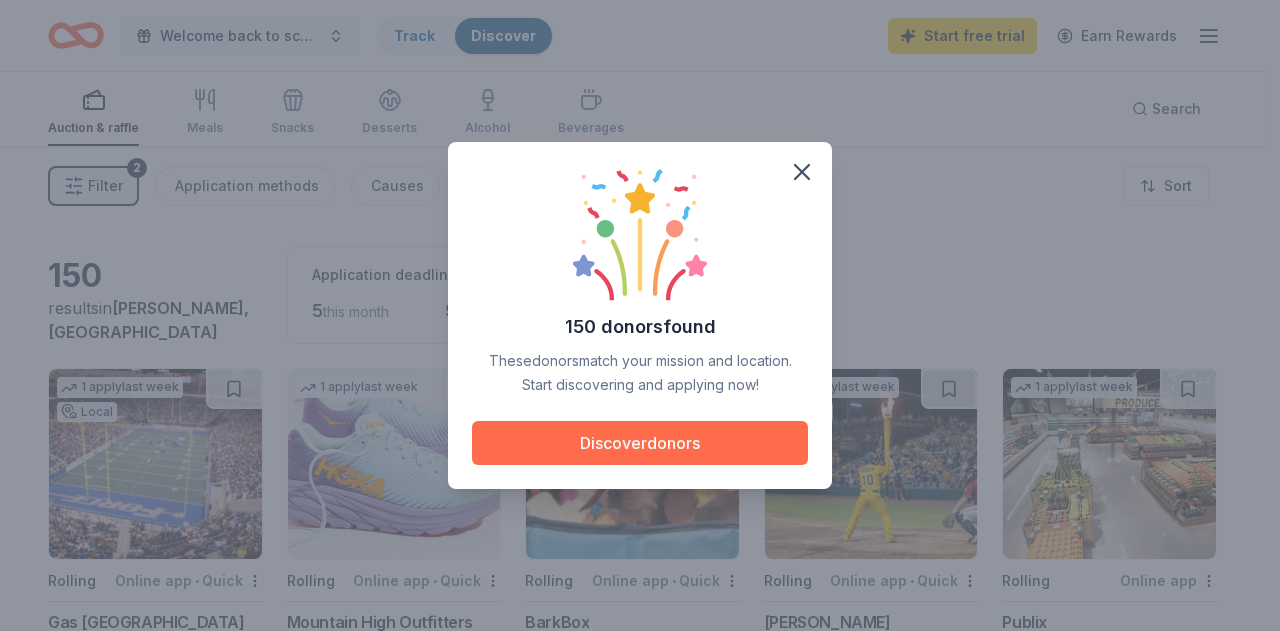 click on "Discover  donors" at bounding box center (640, 443) 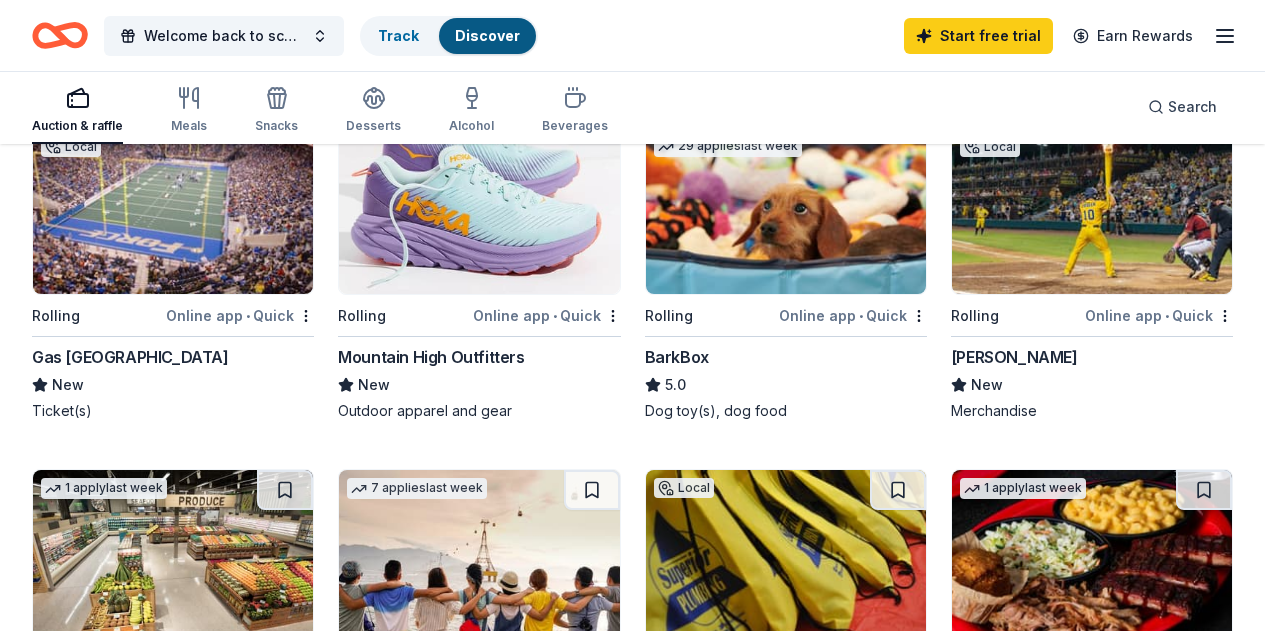 scroll, scrollTop: 263, scrollLeft: 0, axis: vertical 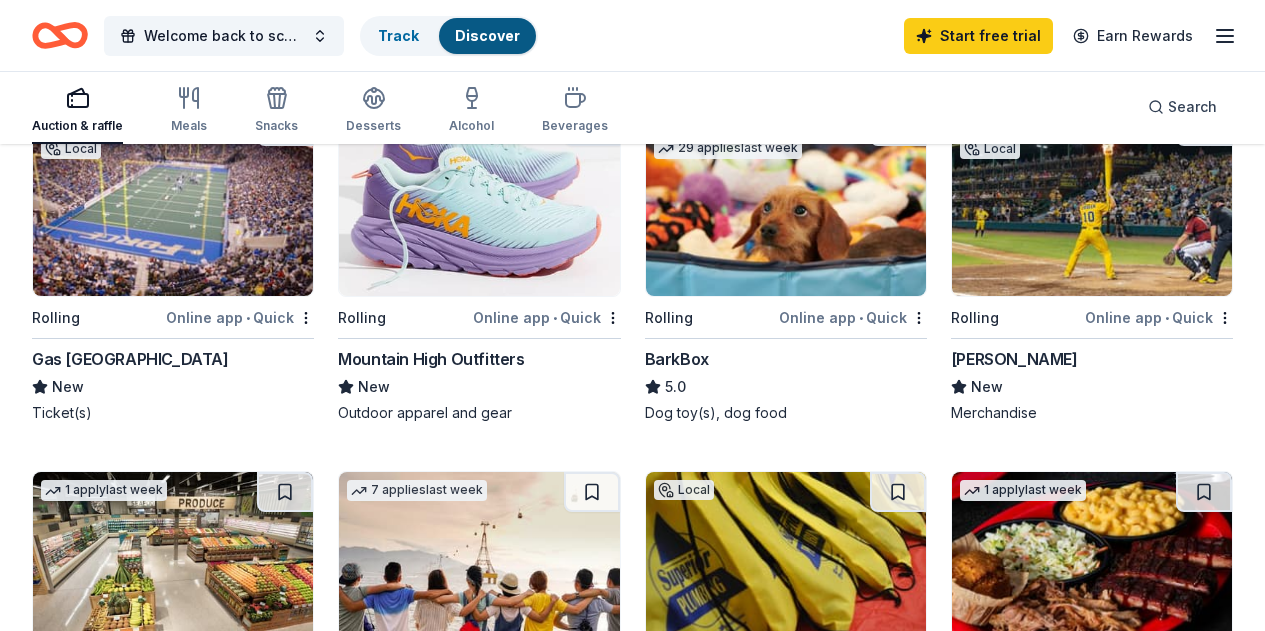 click at bounding box center (173, 567) 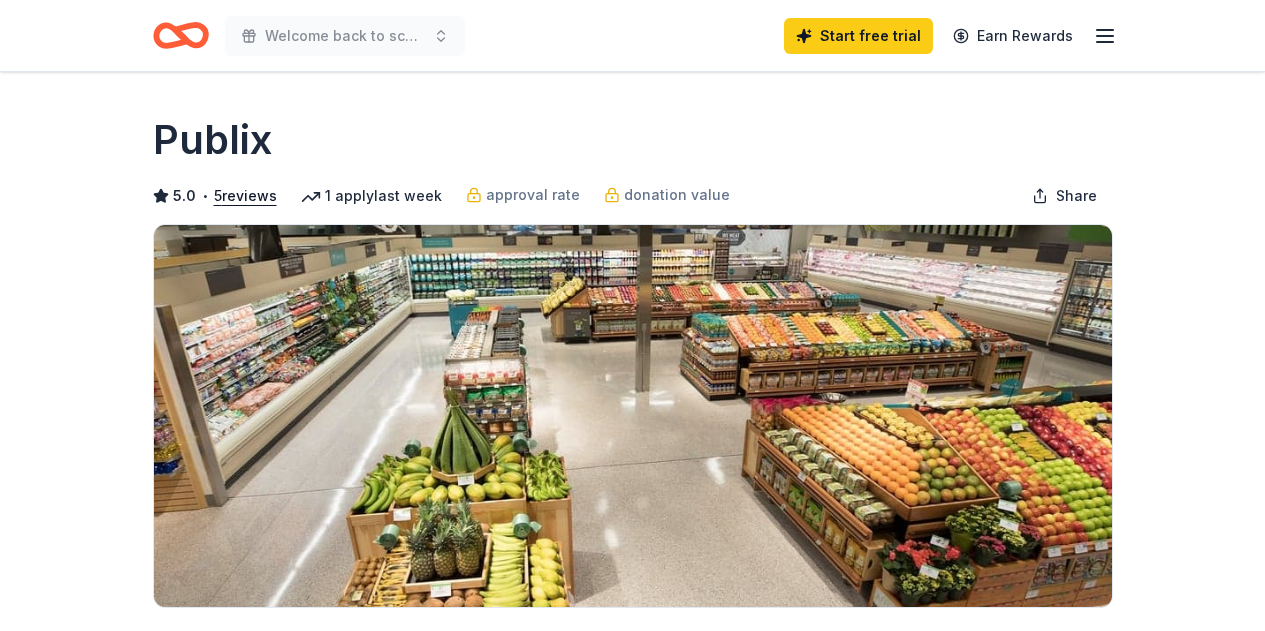 scroll, scrollTop: 0, scrollLeft: 0, axis: both 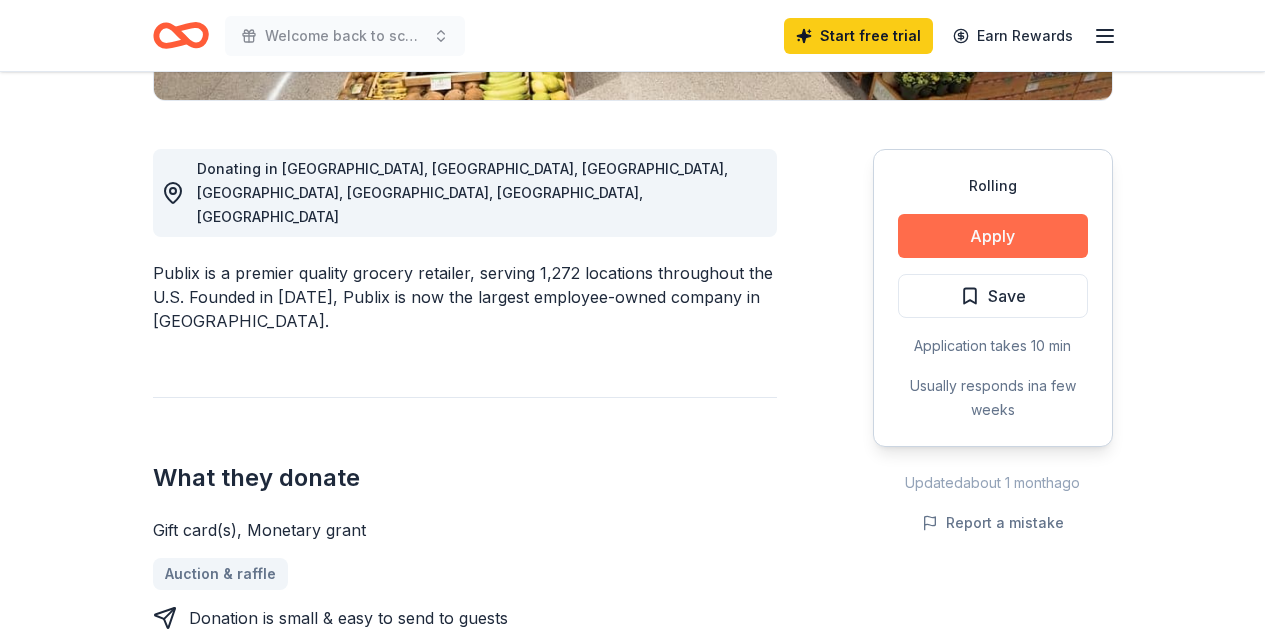 click on "Apply" at bounding box center [993, 236] 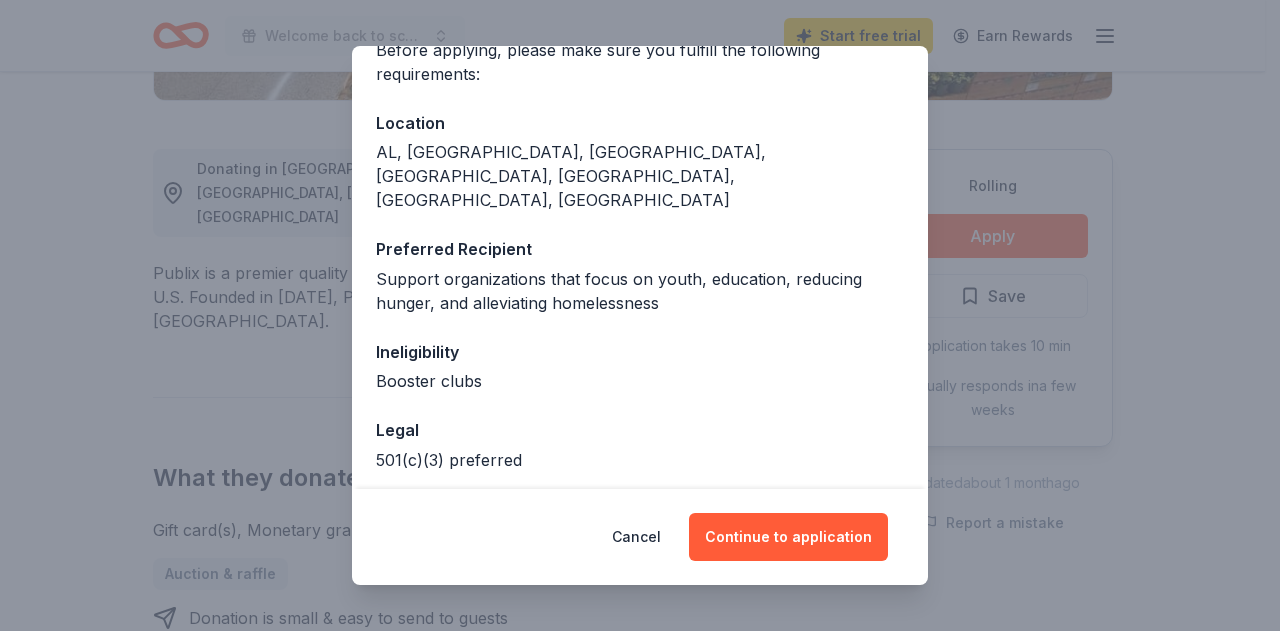 scroll, scrollTop: 218, scrollLeft: 0, axis: vertical 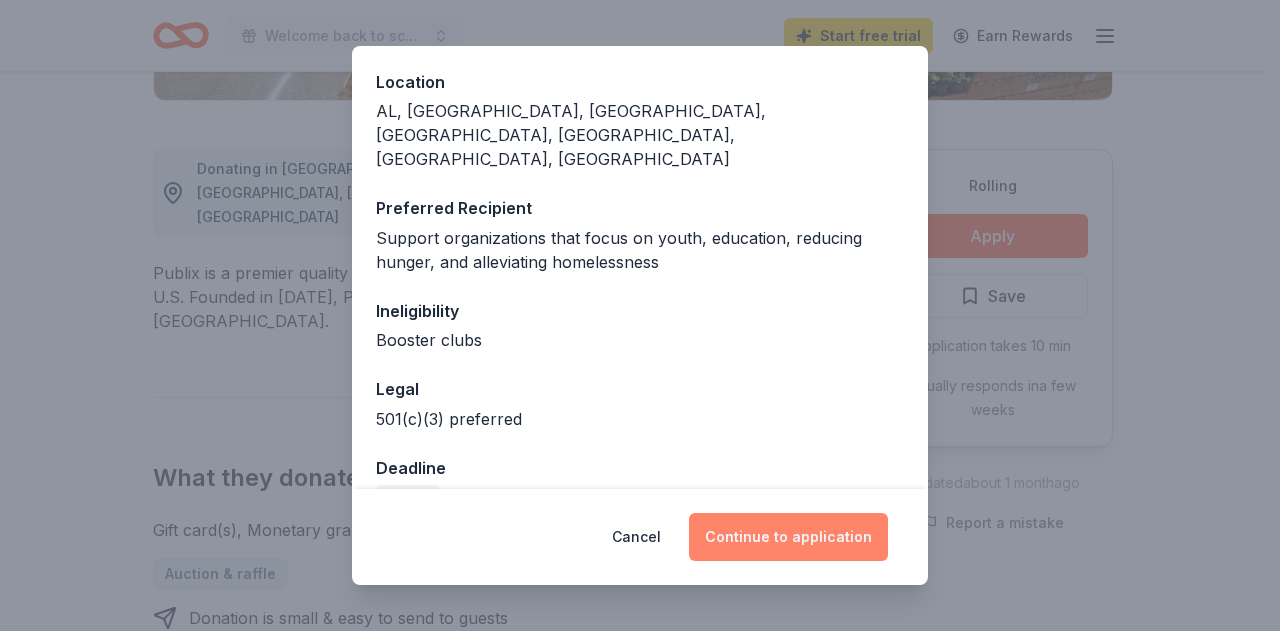 click on "Continue to application" at bounding box center (788, 537) 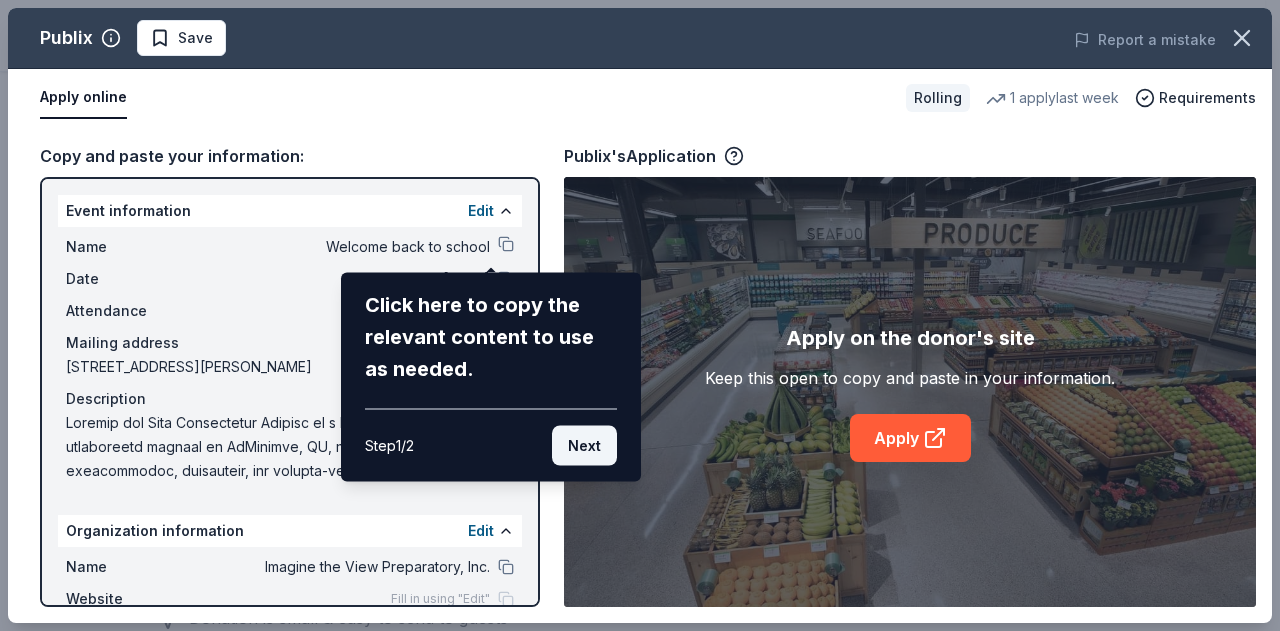 click on "Next" at bounding box center (584, 446) 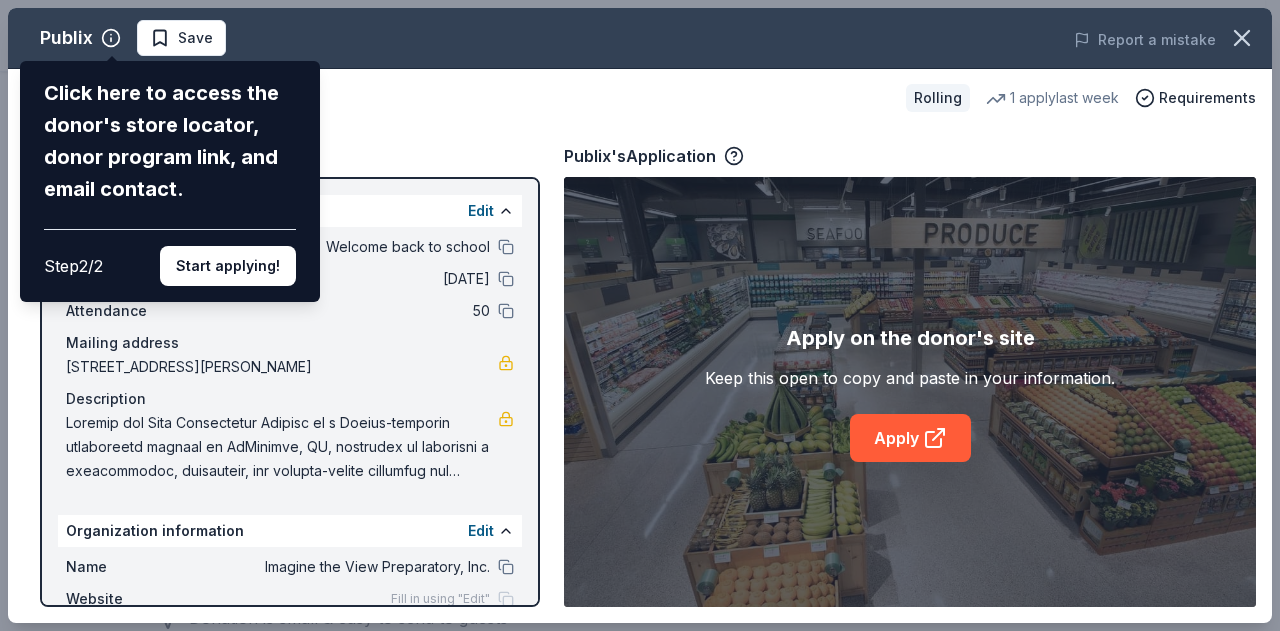 click on "Click here to access the donor's store locator, donor program link, and email contact. Step  2 / 2 Start applying!" at bounding box center (170, 181) 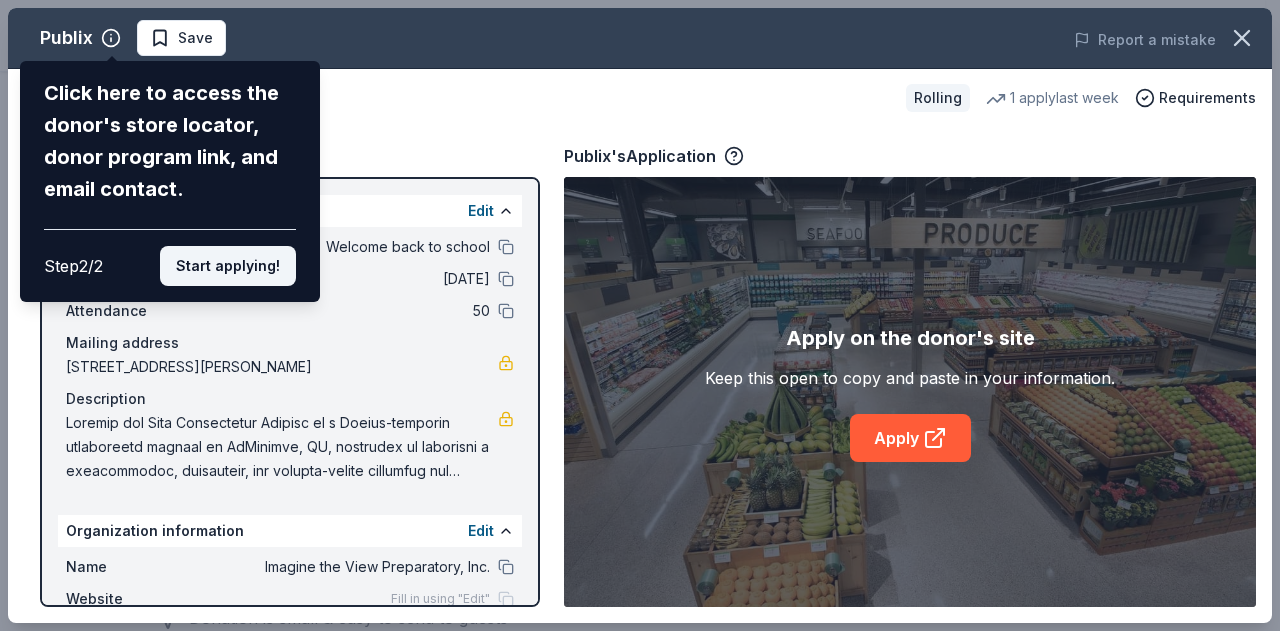 click on "Start applying!" at bounding box center (228, 266) 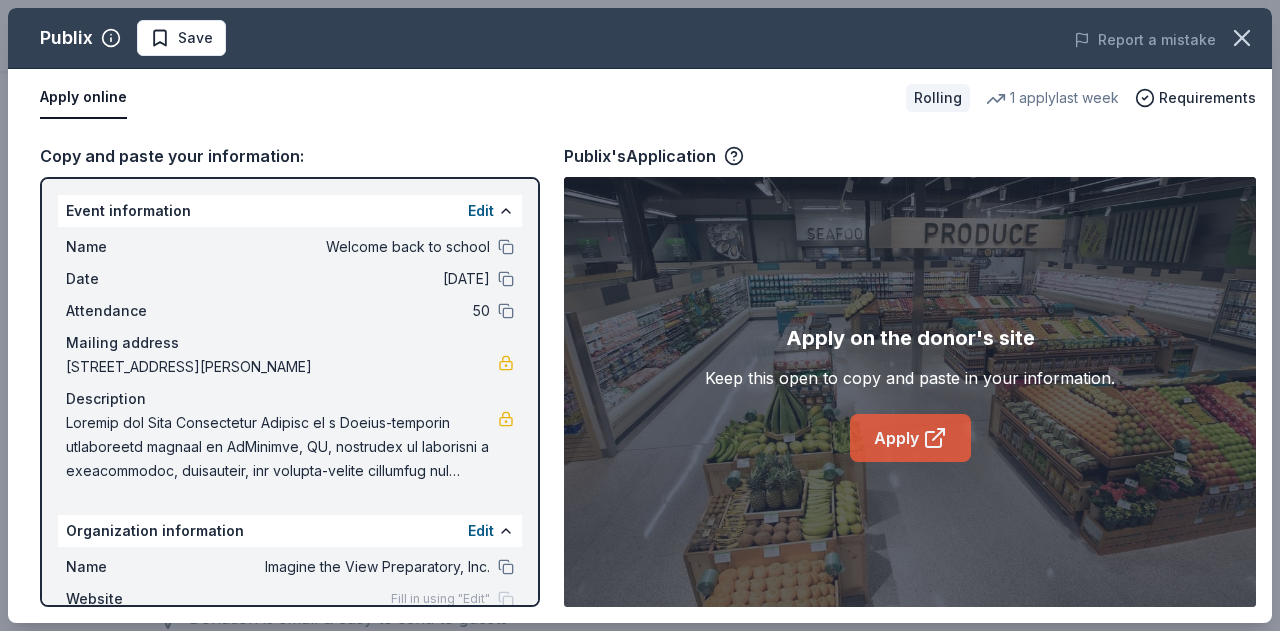 click on "Apply" at bounding box center (910, 438) 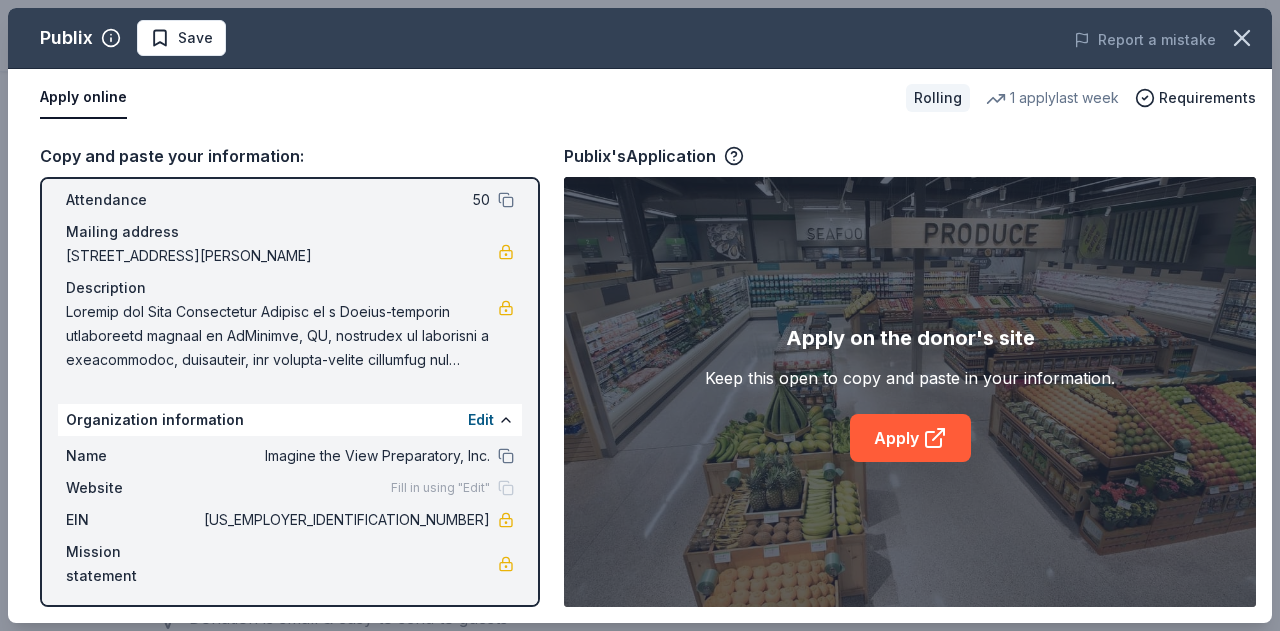 scroll, scrollTop: 118, scrollLeft: 0, axis: vertical 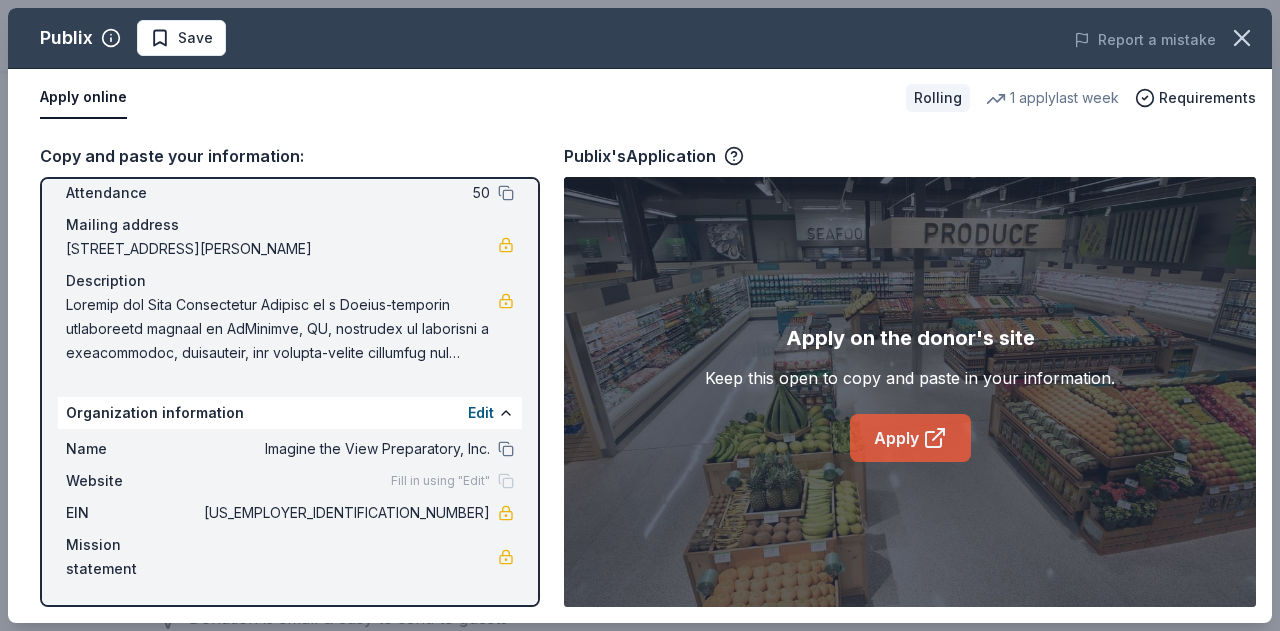 click on "Apply" at bounding box center (910, 438) 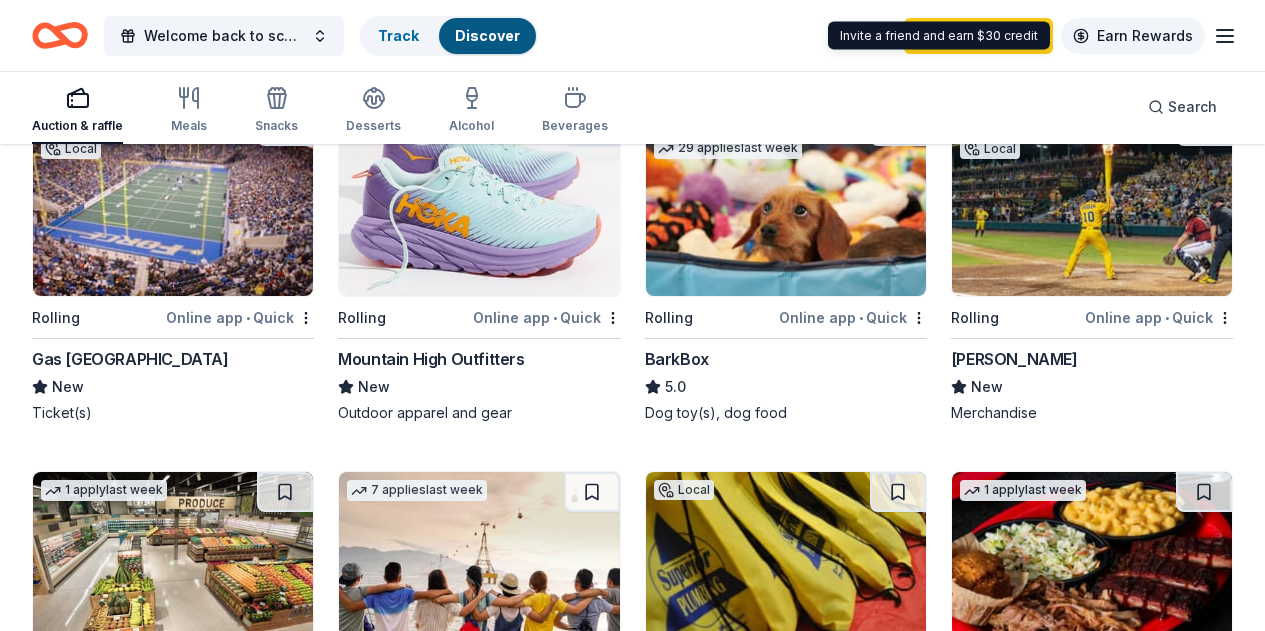 scroll, scrollTop: 263, scrollLeft: 0, axis: vertical 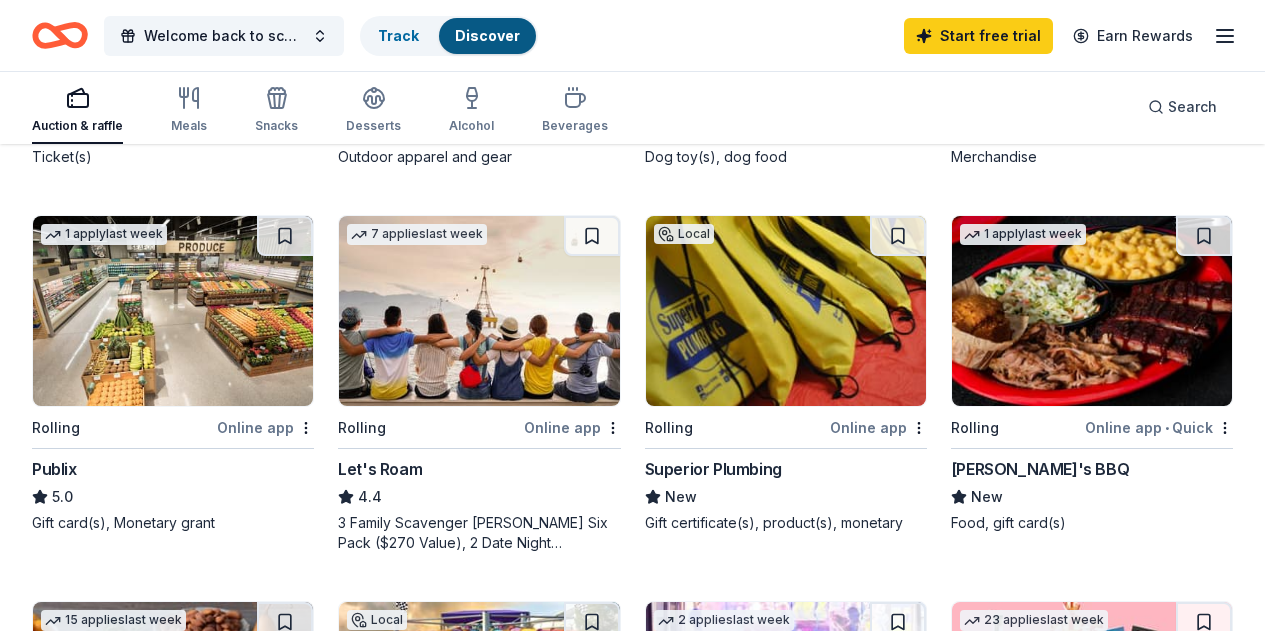 click at bounding box center (1092, 311) 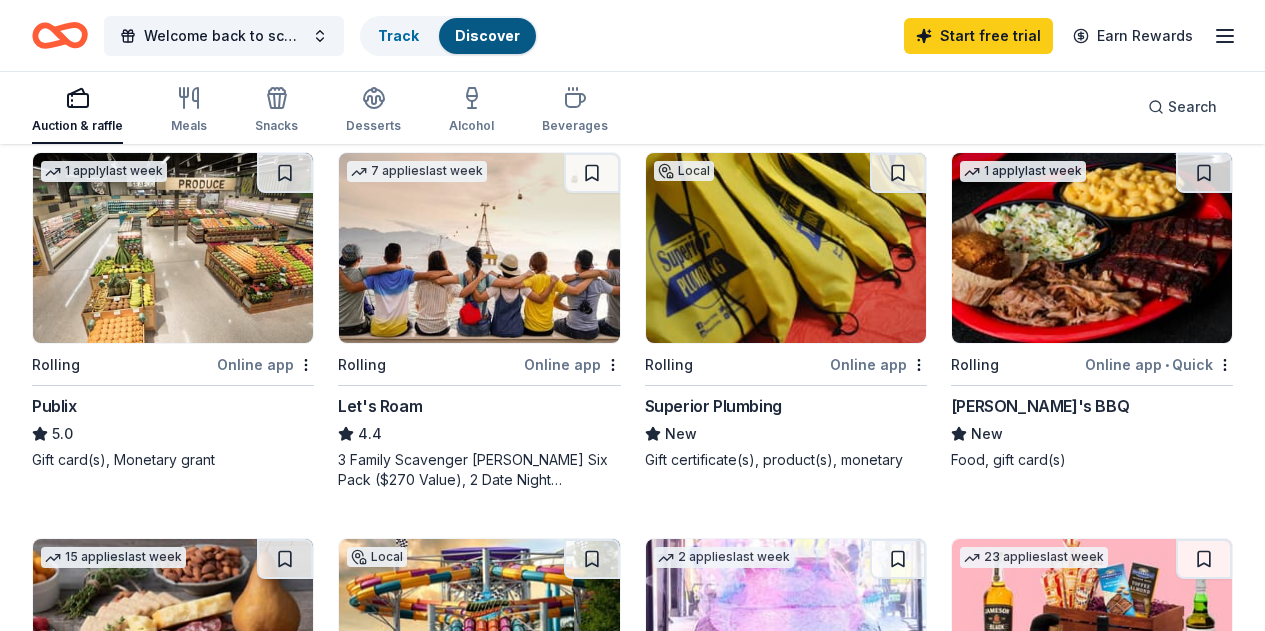 scroll, scrollTop: 586, scrollLeft: 0, axis: vertical 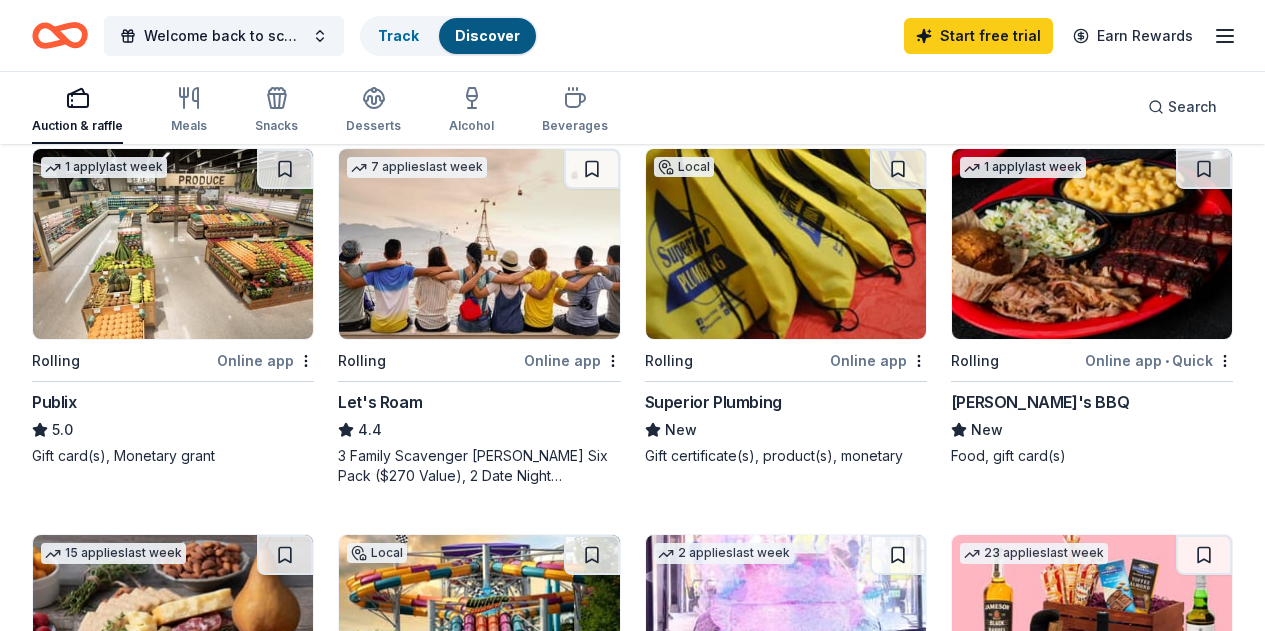 click at bounding box center (479, 630) 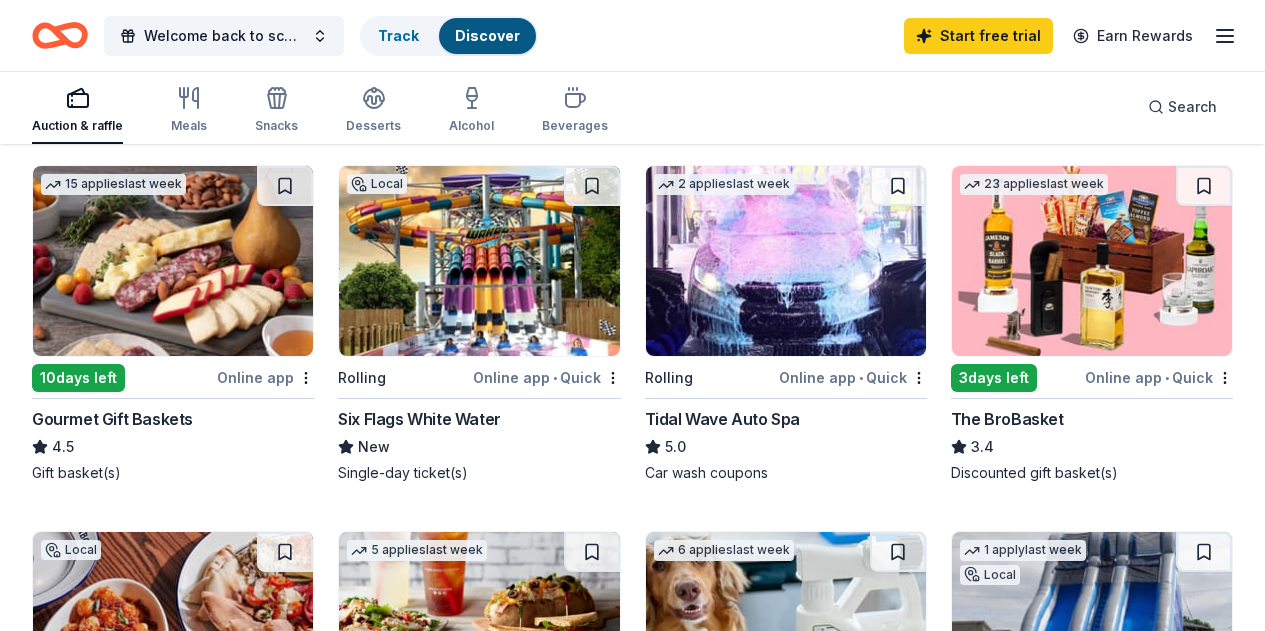 scroll, scrollTop: 959, scrollLeft: 0, axis: vertical 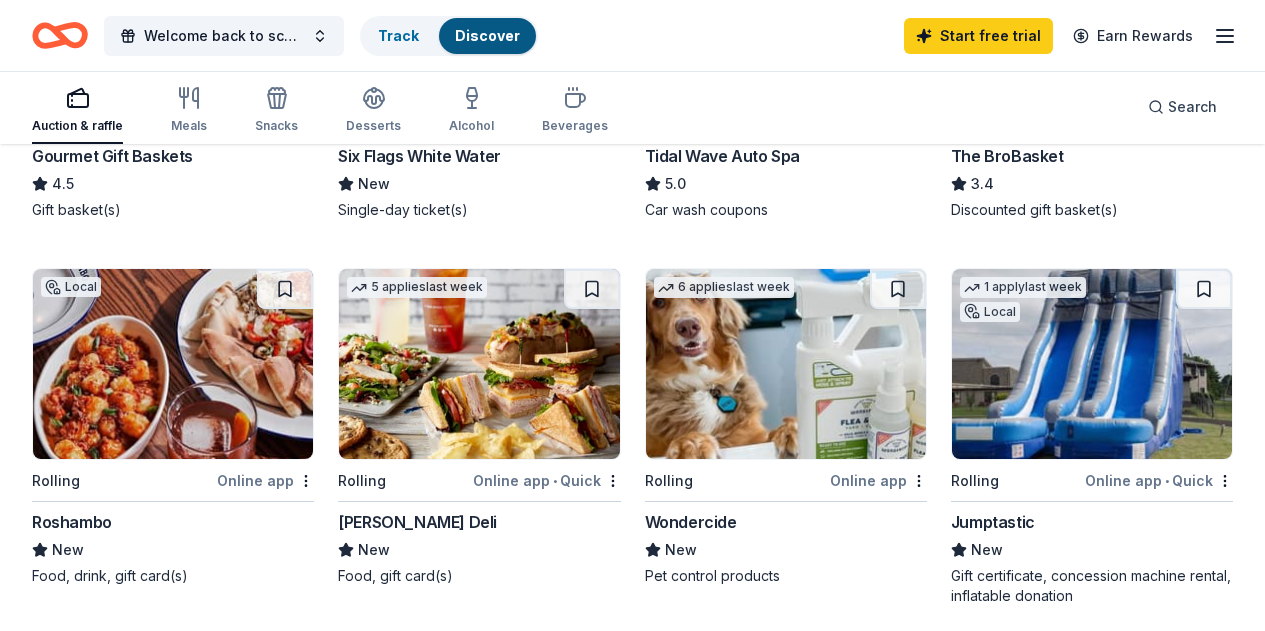 click at bounding box center (1092, 364) 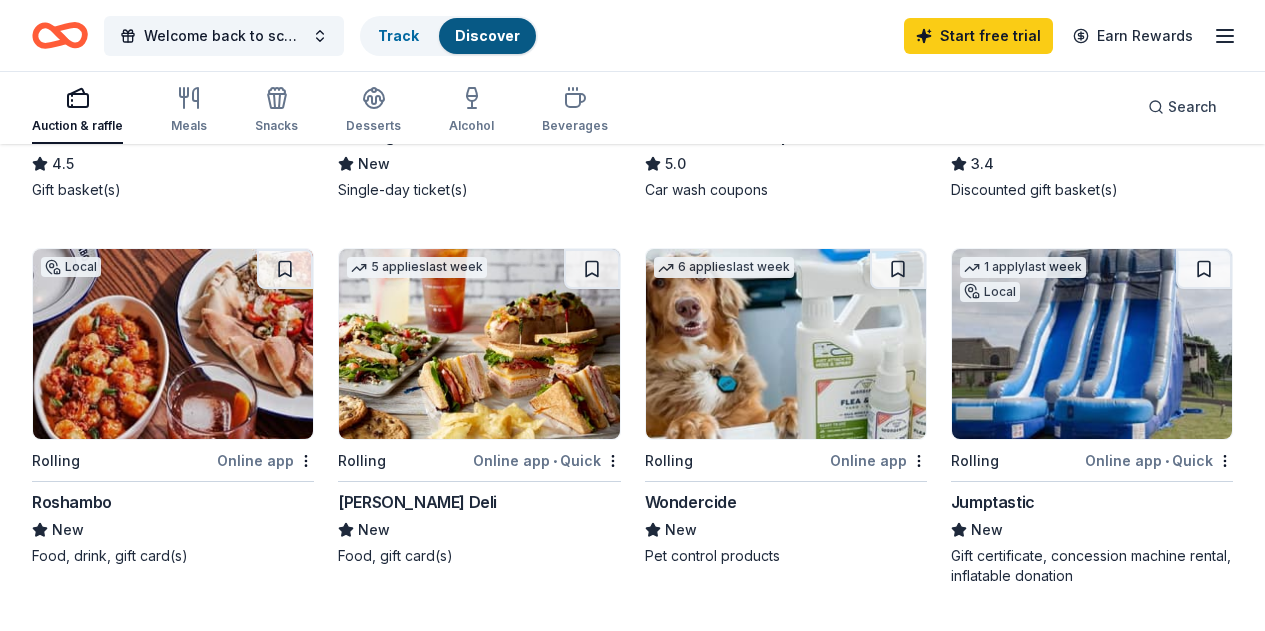 scroll, scrollTop: 1227, scrollLeft: 0, axis: vertical 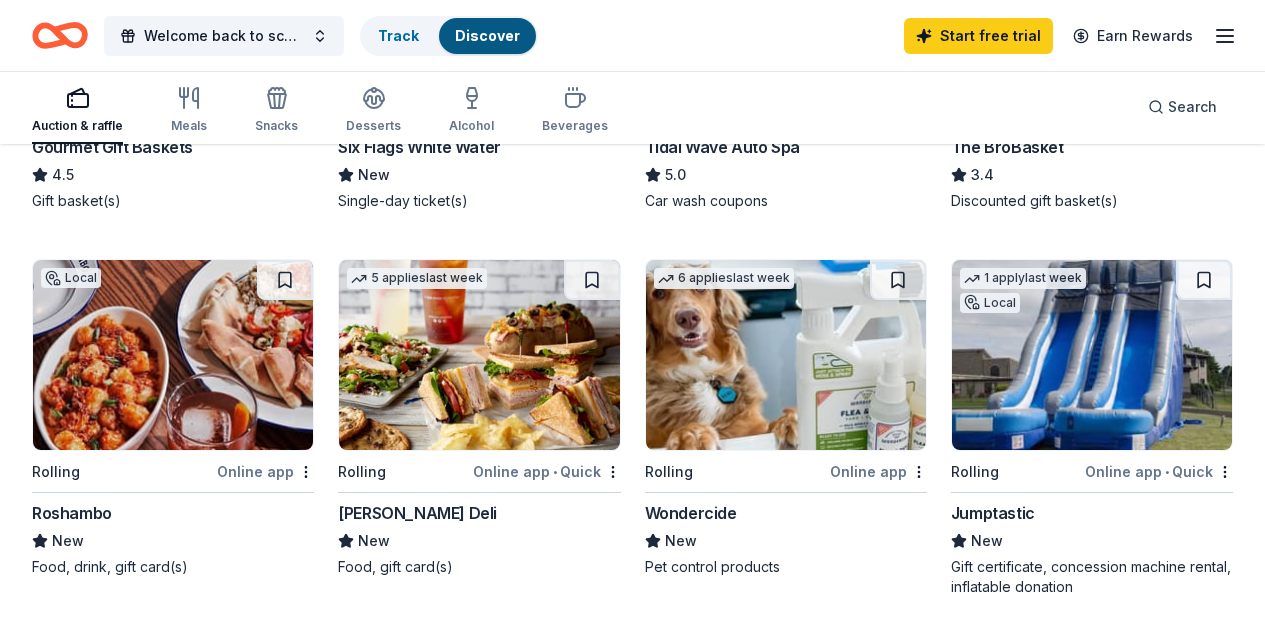 click at bounding box center [479, 741] 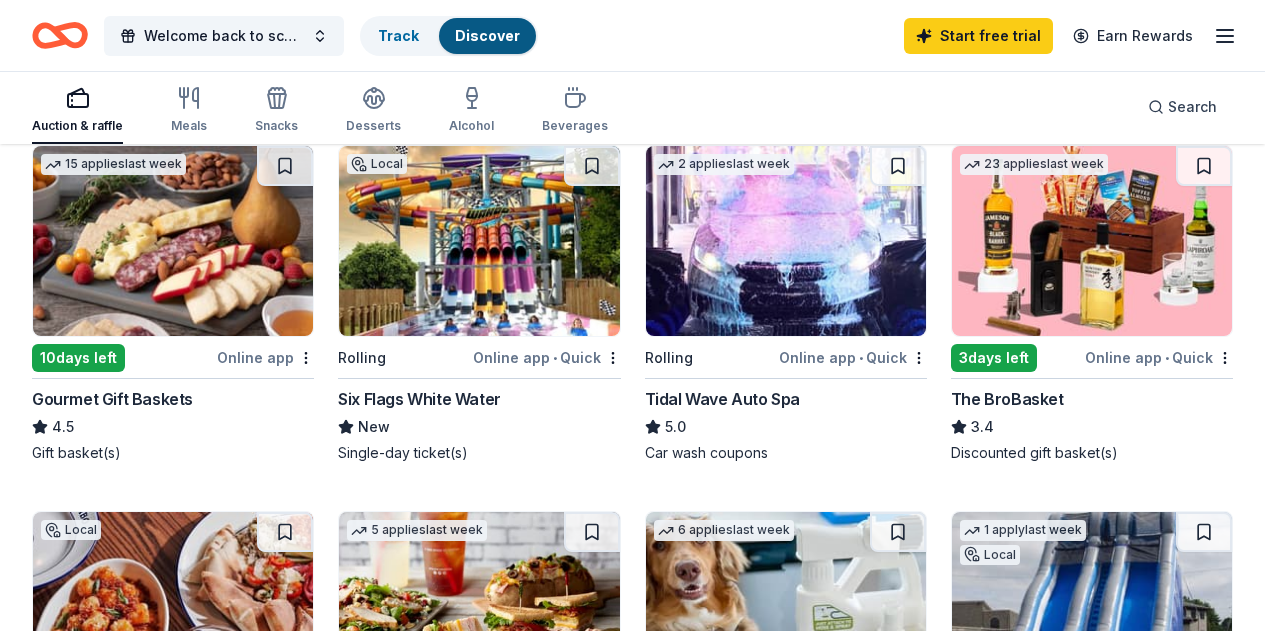 scroll, scrollTop: 921, scrollLeft: 0, axis: vertical 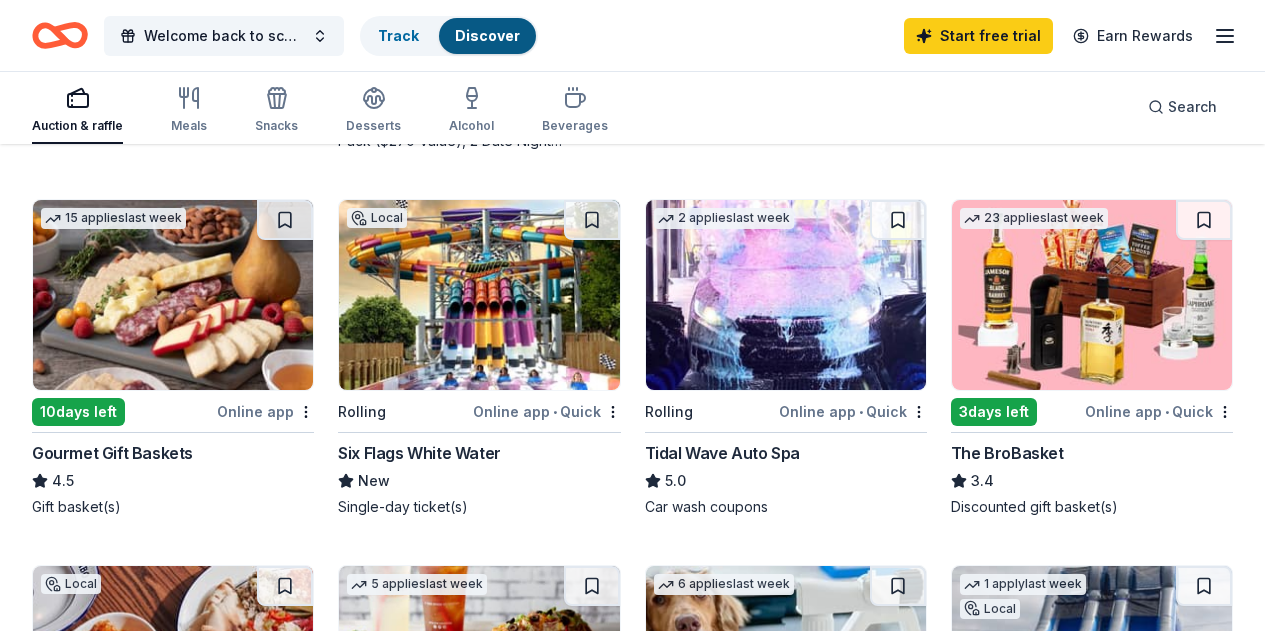 click at bounding box center (479, 661) 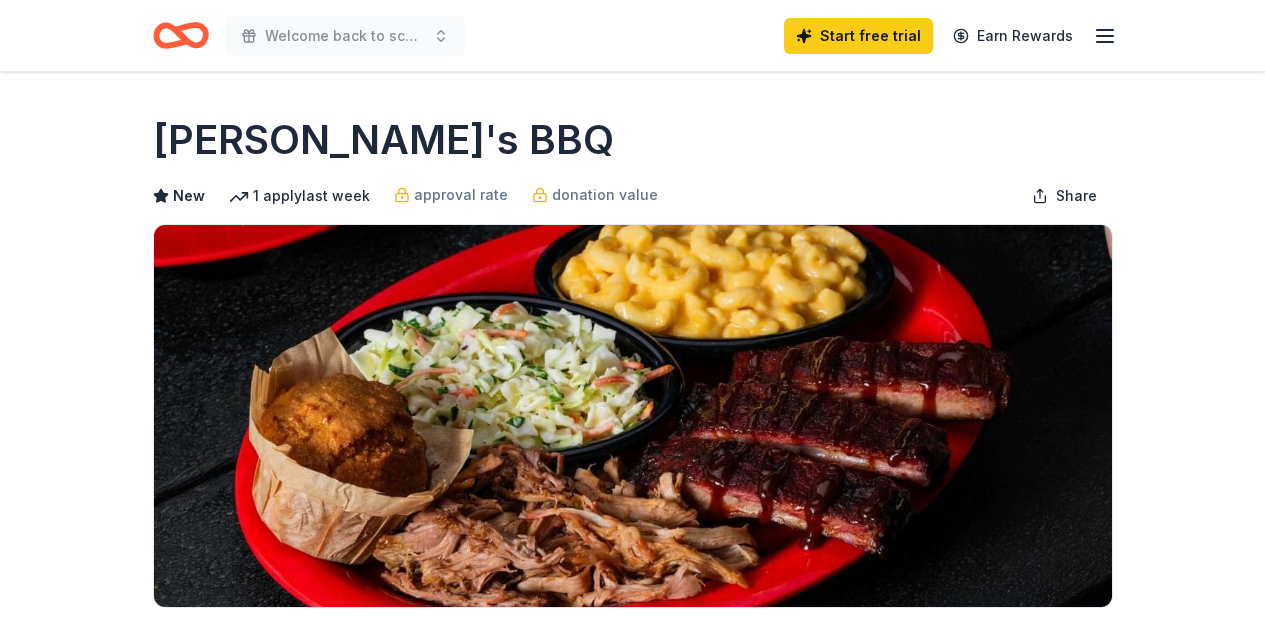 scroll, scrollTop: 0, scrollLeft: 0, axis: both 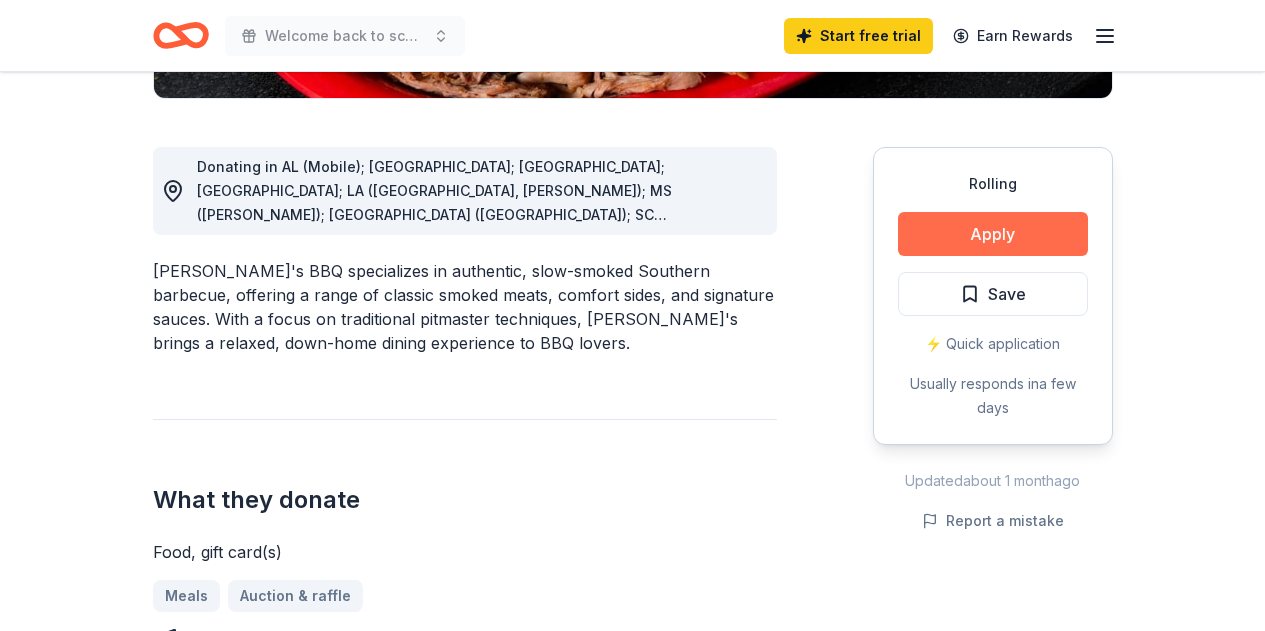 click on "Apply" at bounding box center [993, 234] 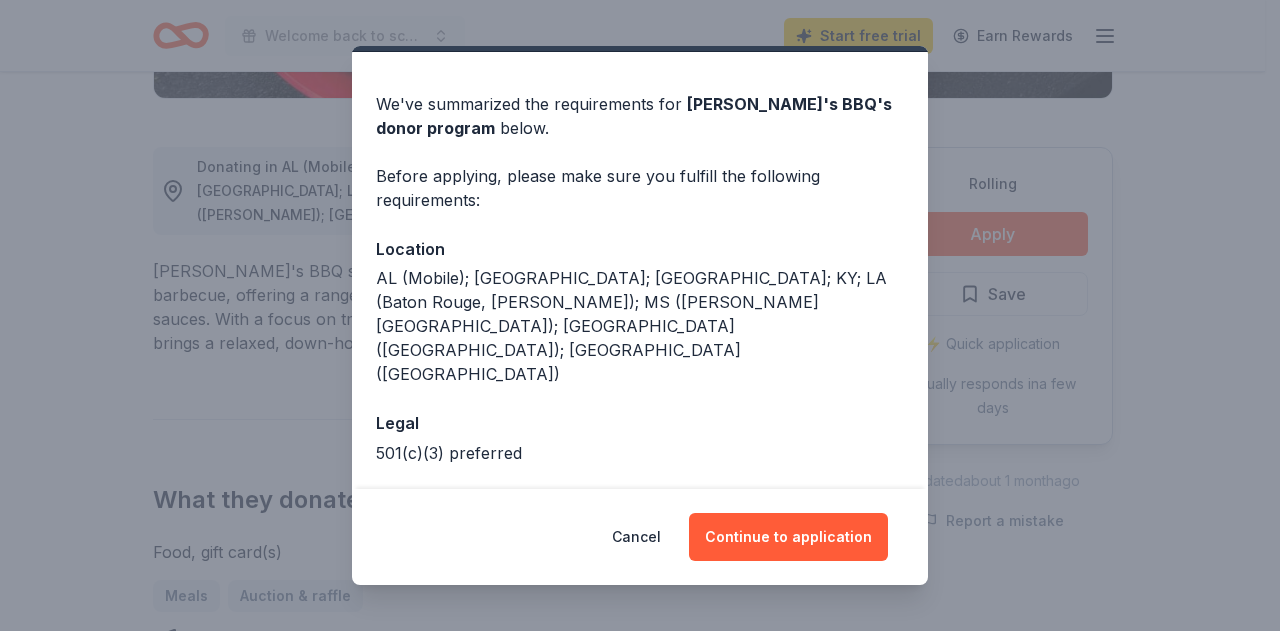 scroll, scrollTop: 61, scrollLeft: 0, axis: vertical 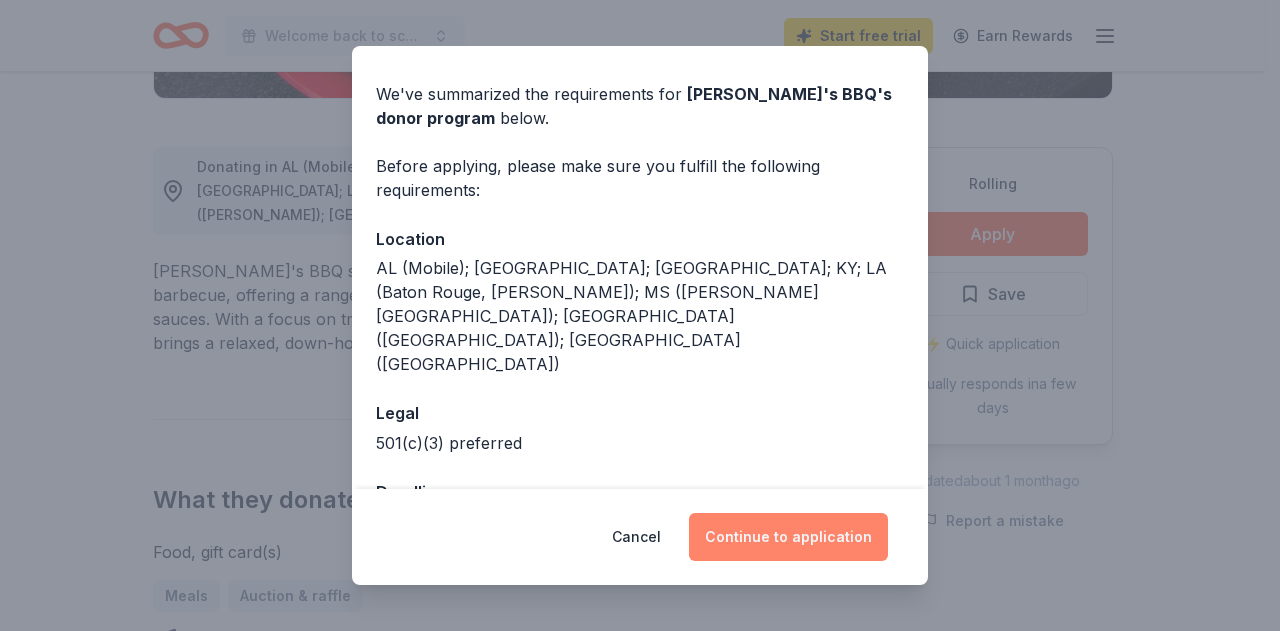 click on "Continue to application" at bounding box center [788, 537] 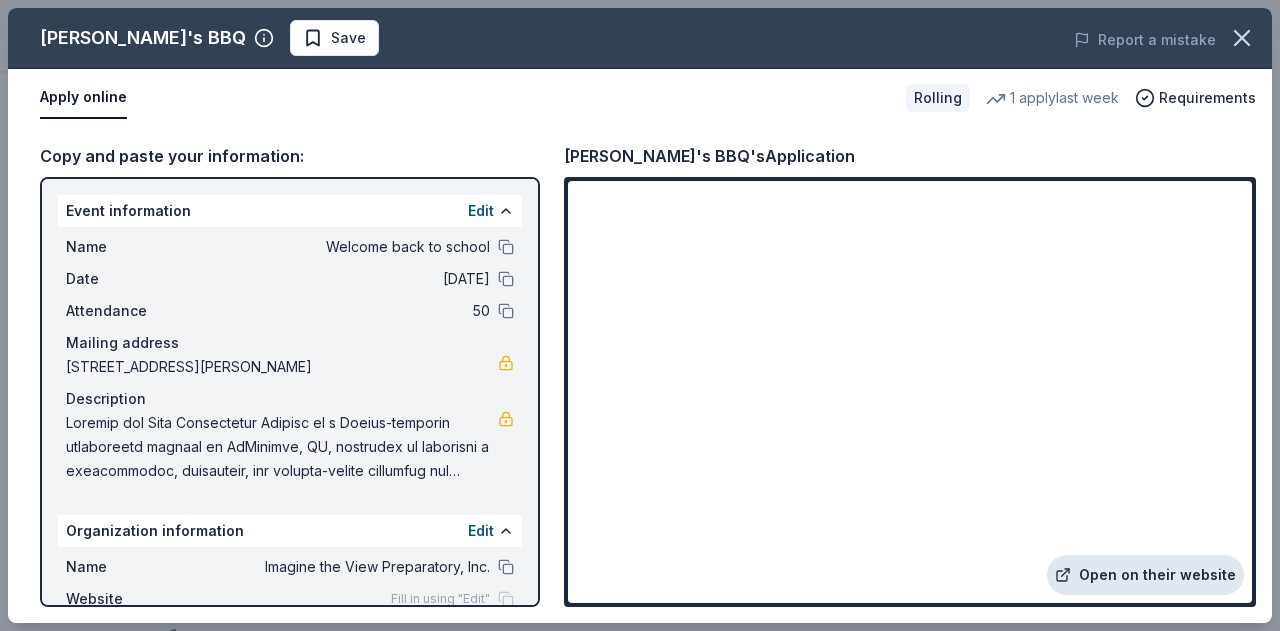 click on "Open on their website" at bounding box center [1145, 575] 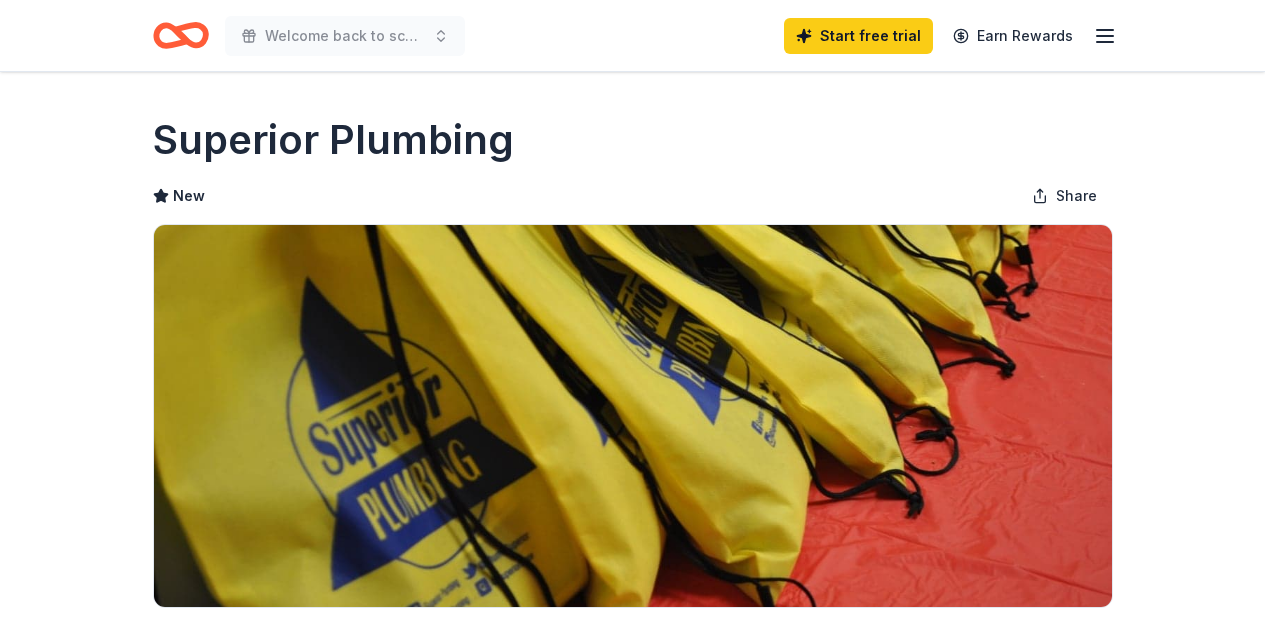 scroll, scrollTop: 0, scrollLeft: 0, axis: both 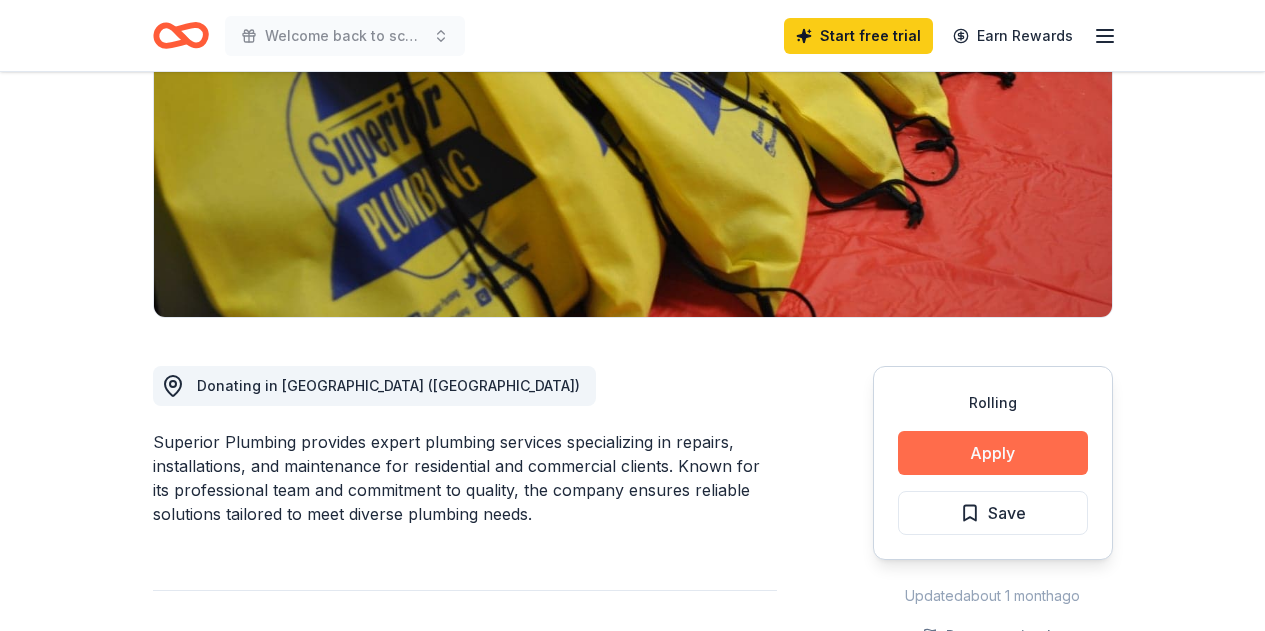 click on "Apply" at bounding box center (993, 453) 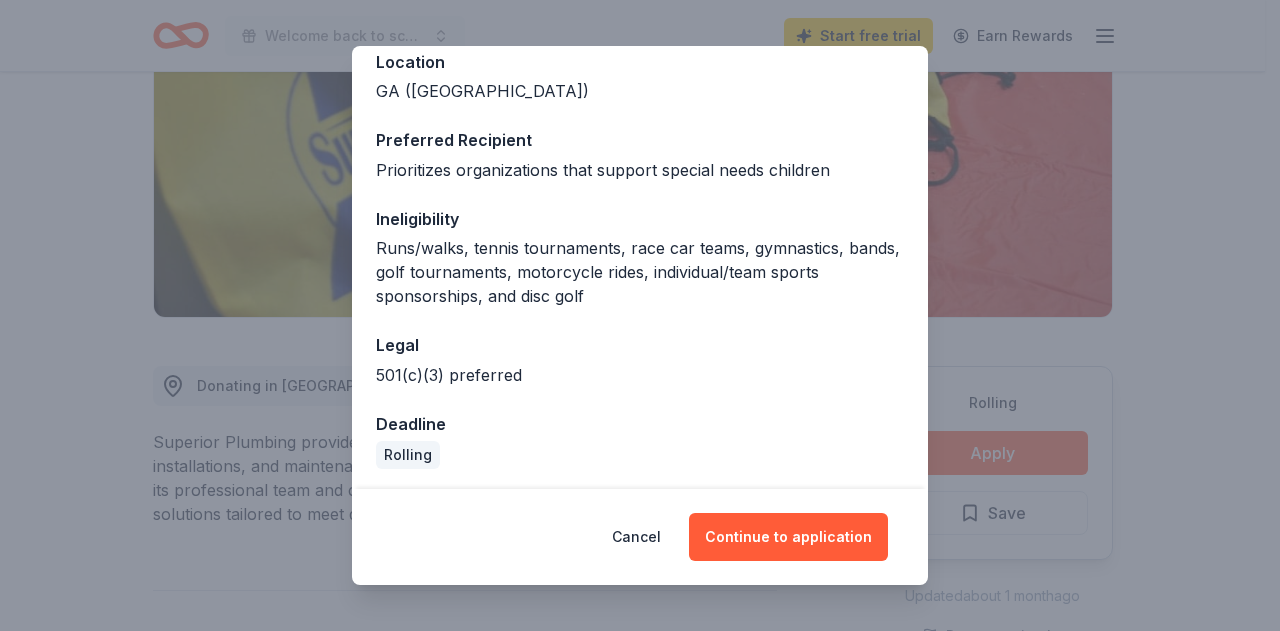 scroll, scrollTop: 242, scrollLeft: 0, axis: vertical 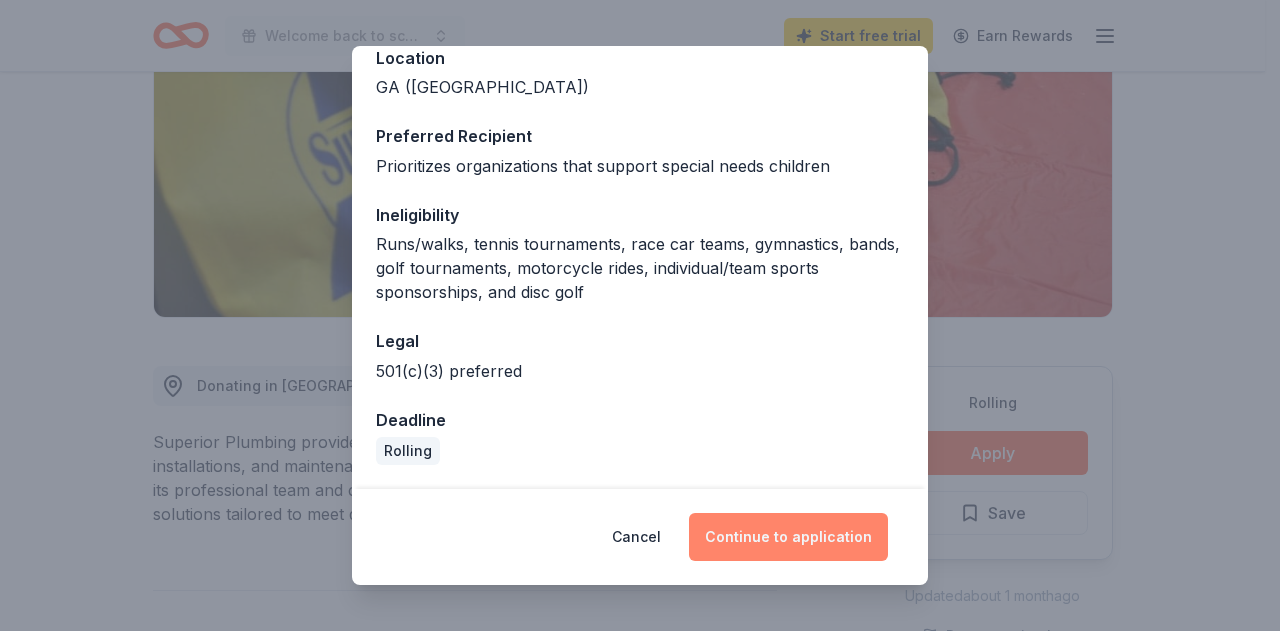 click on "Continue to application" at bounding box center [788, 537] 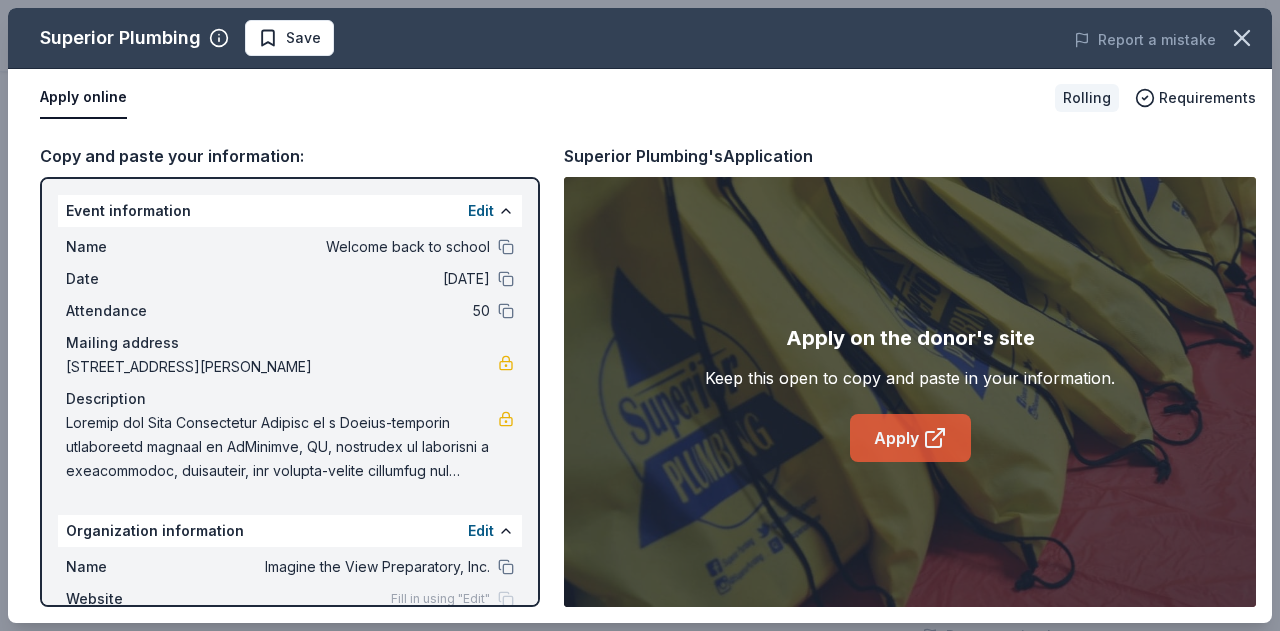 click 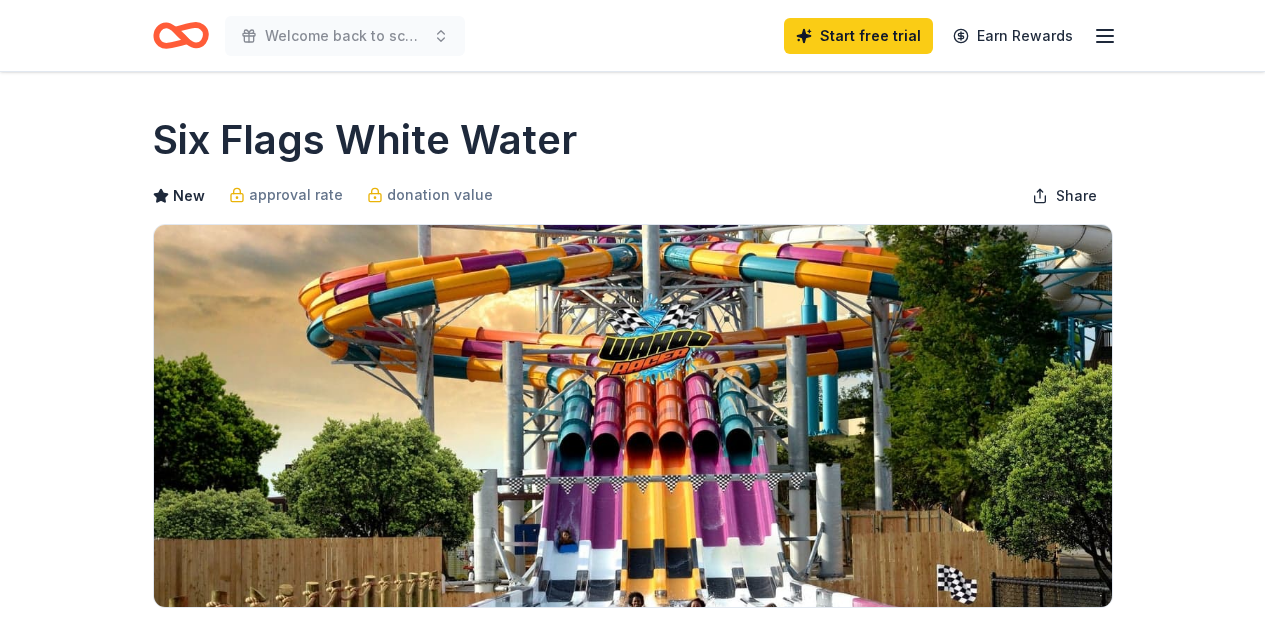 scroll, scrollTop: 0, scrollLeft: 0, axis: both 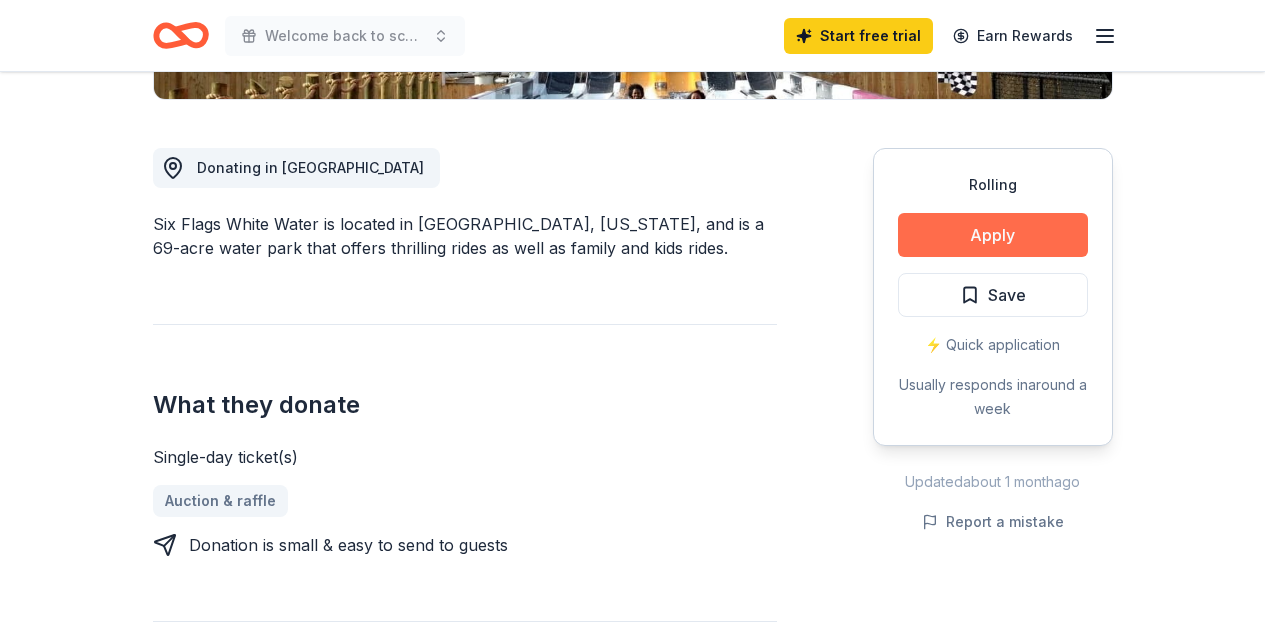 click on "Apply" at bounding box center (993, 235) 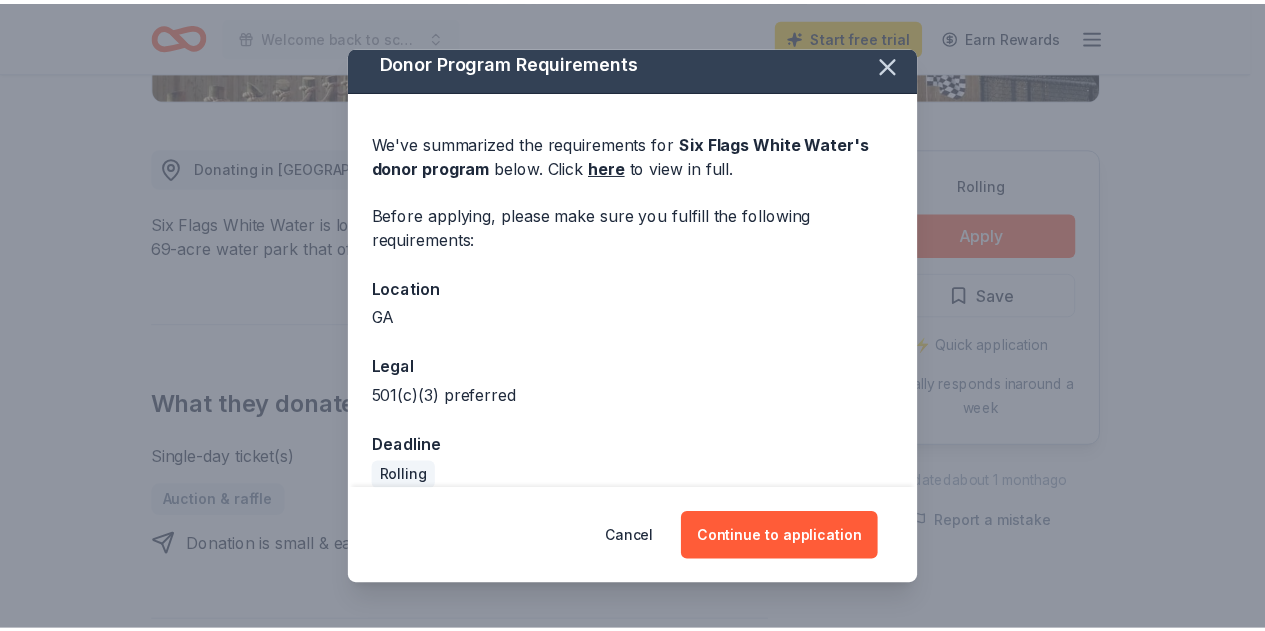 scroll, scrollTop: 16, scrollLeft: 0, axis: vertical 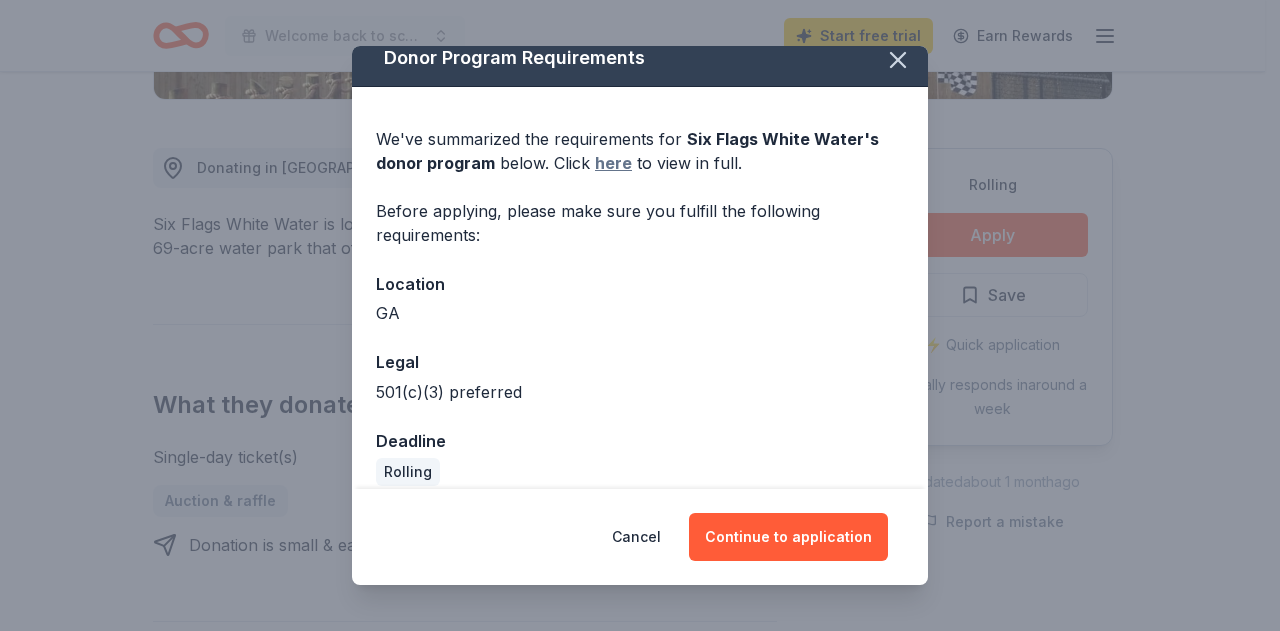 click on "here" at bounding box center [613, 163] 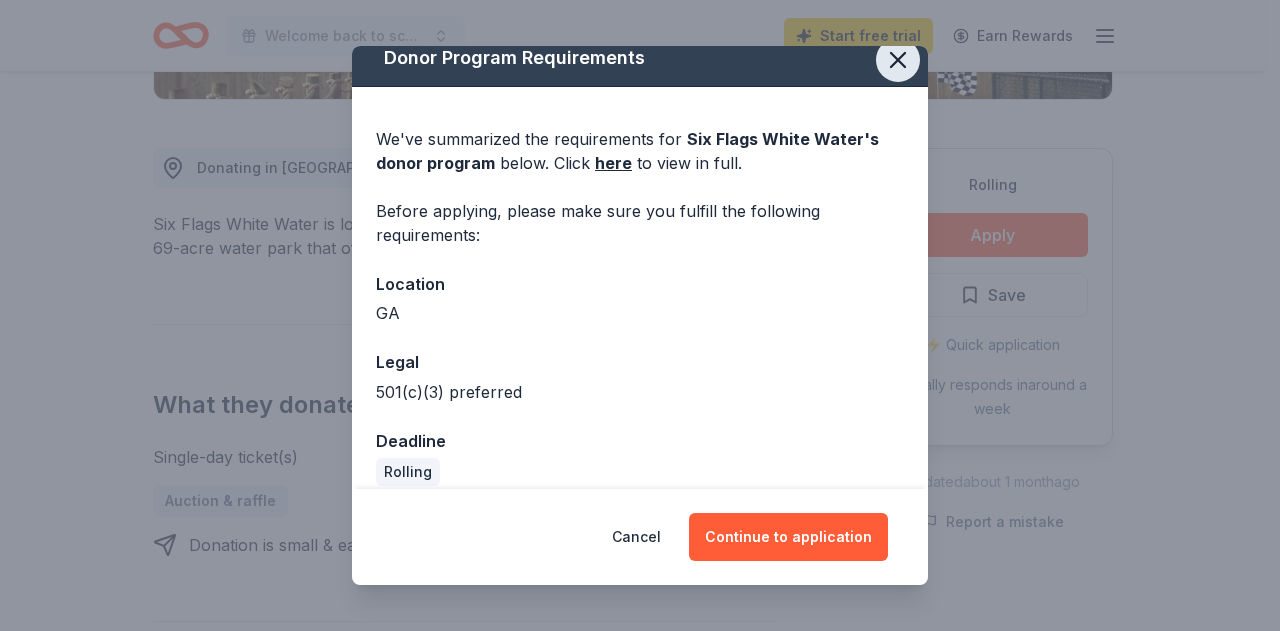 click 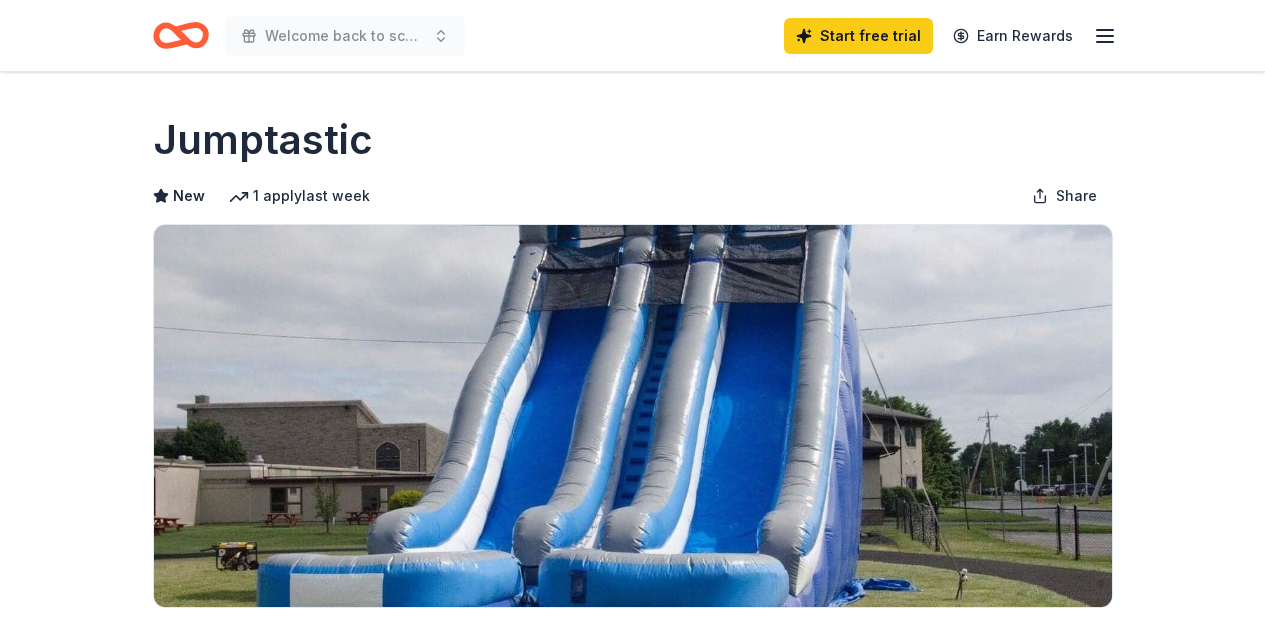scroll, scrollTop: 0, scrollLeft: 0, axis: both 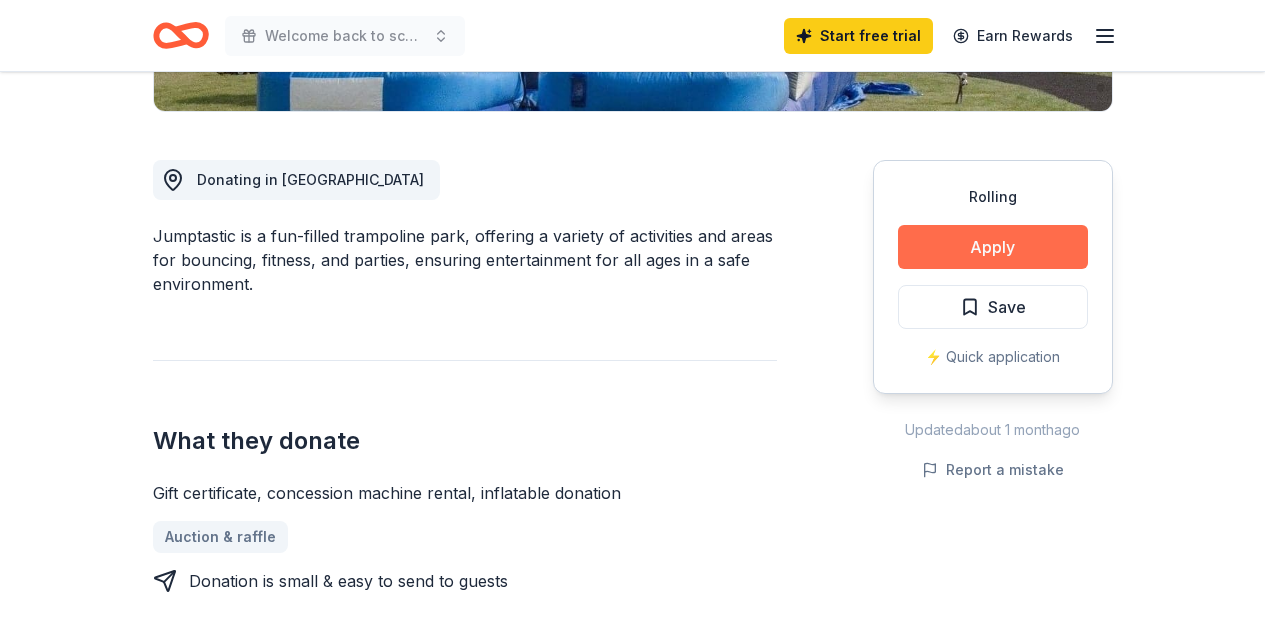 click on "Apply" at bounding box center (993, 247) 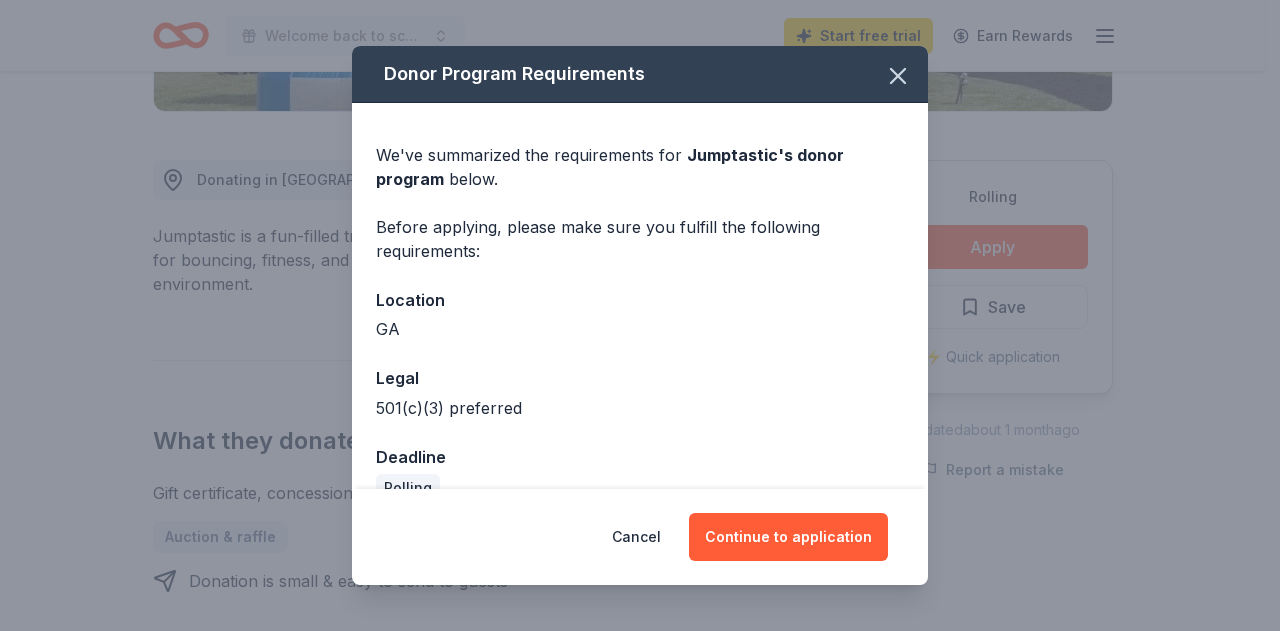 scroll, scrollTop: 37, scrollLeft: 0, axis: vertical 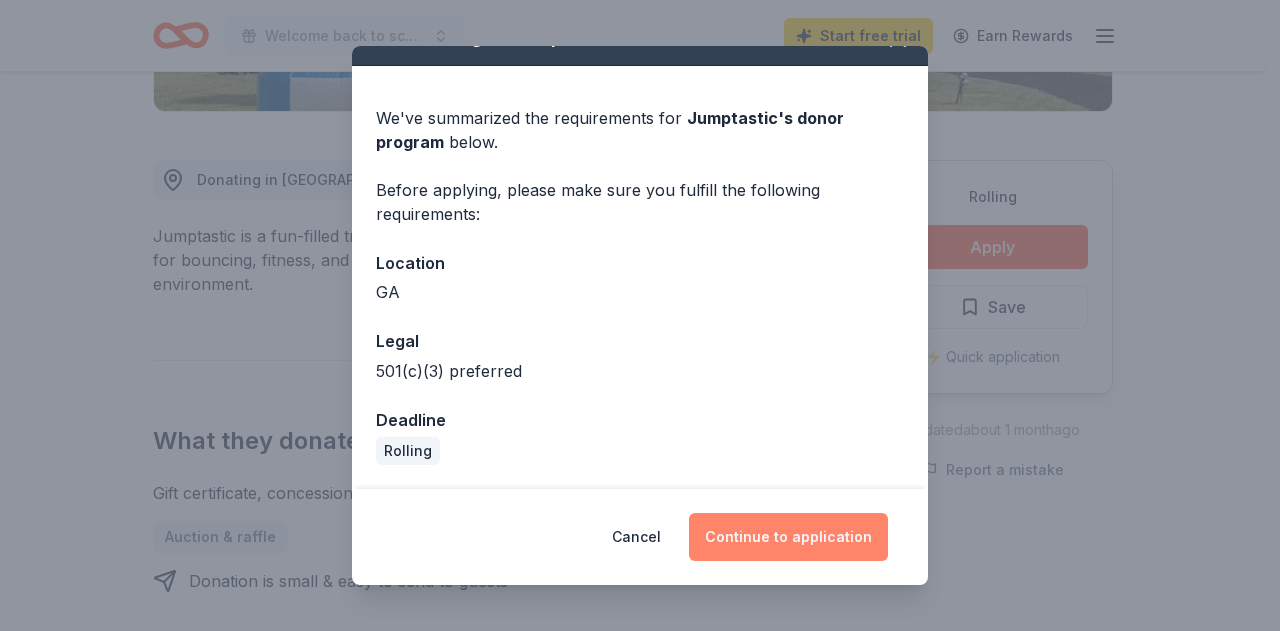 click on "Continue to application" at bounding box center [788, 537] 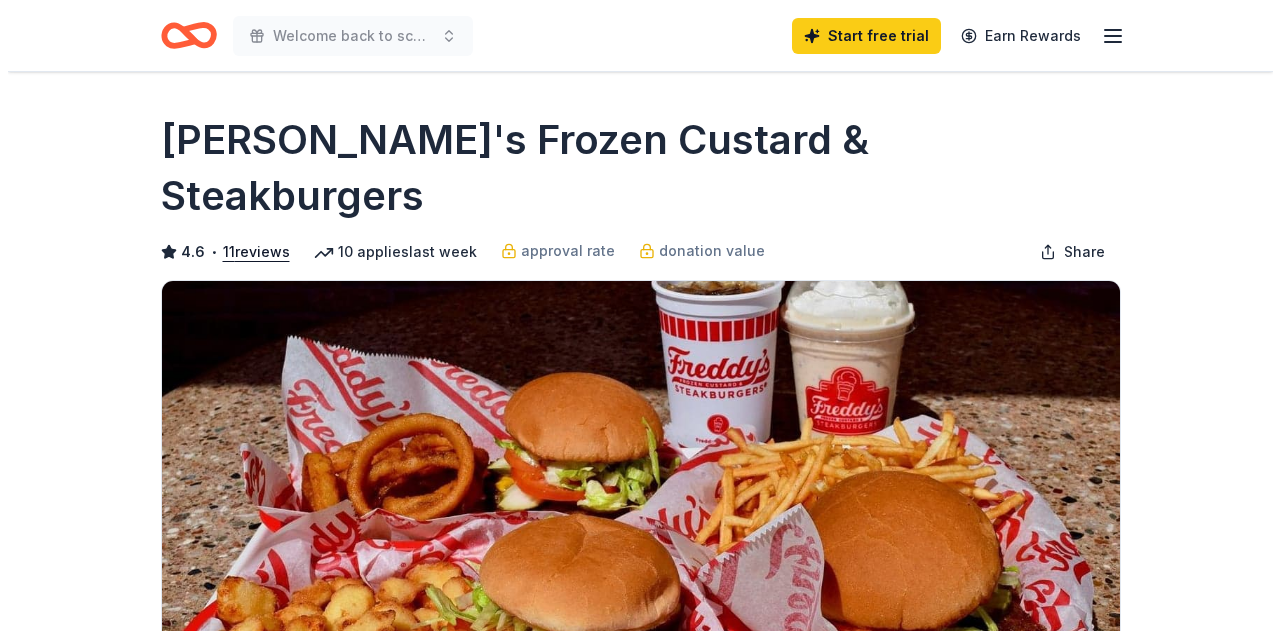 scroll, scrollTop: 0, scrollLeft: 0, axis: both 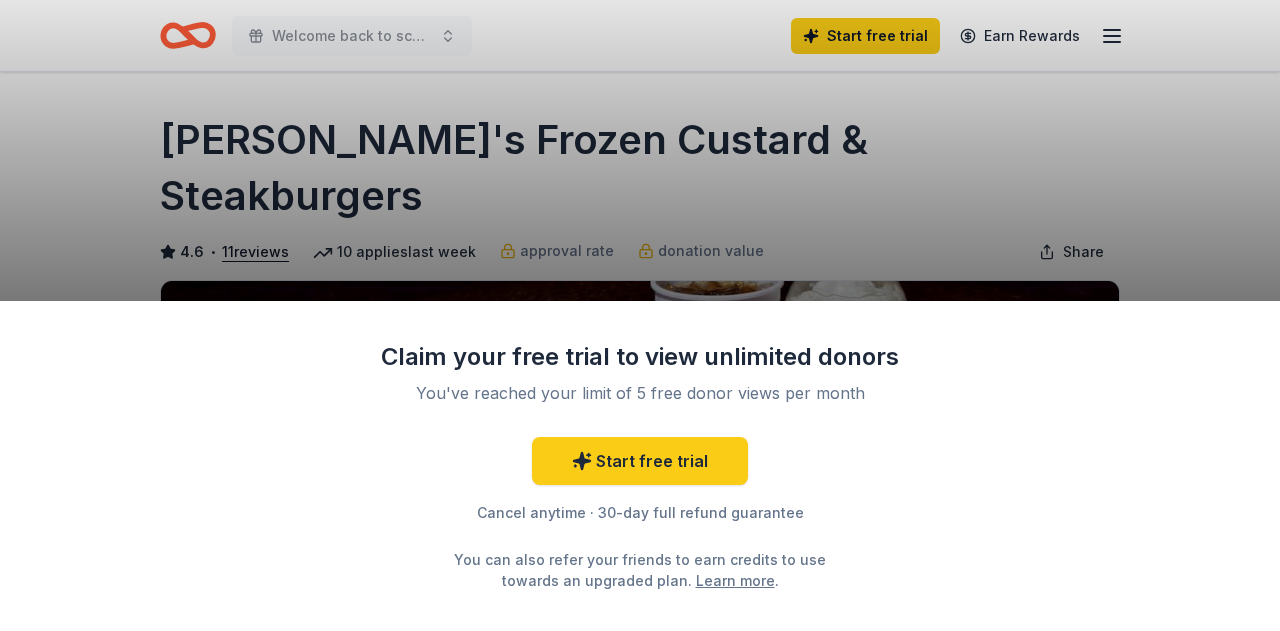 click on "Claim your free trial to view unlimited donors You've reached your limit of 5 free donor views per month Start free  trial Cancel anytime · 30-day full refund guarantee You can also refer your friends to earn credits to use towards an upgraded plan.   Learn more ." at bounding box center (640, 315) 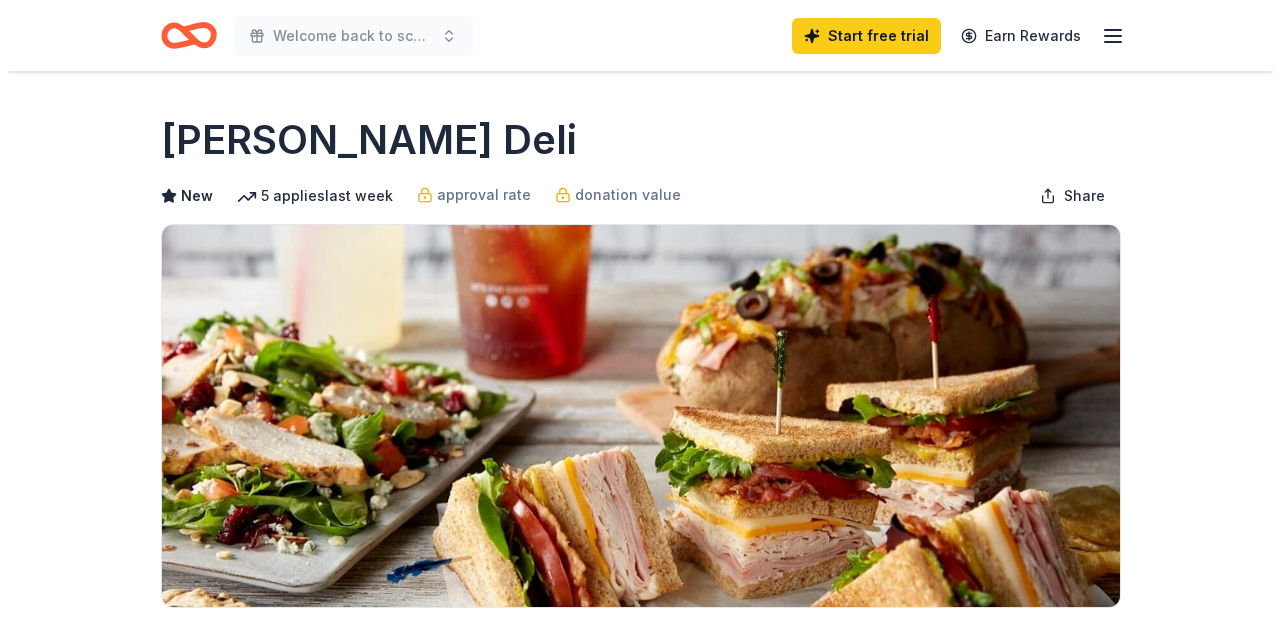 scroll, scrollTop: 0, scrollLeft: 0, axis: both 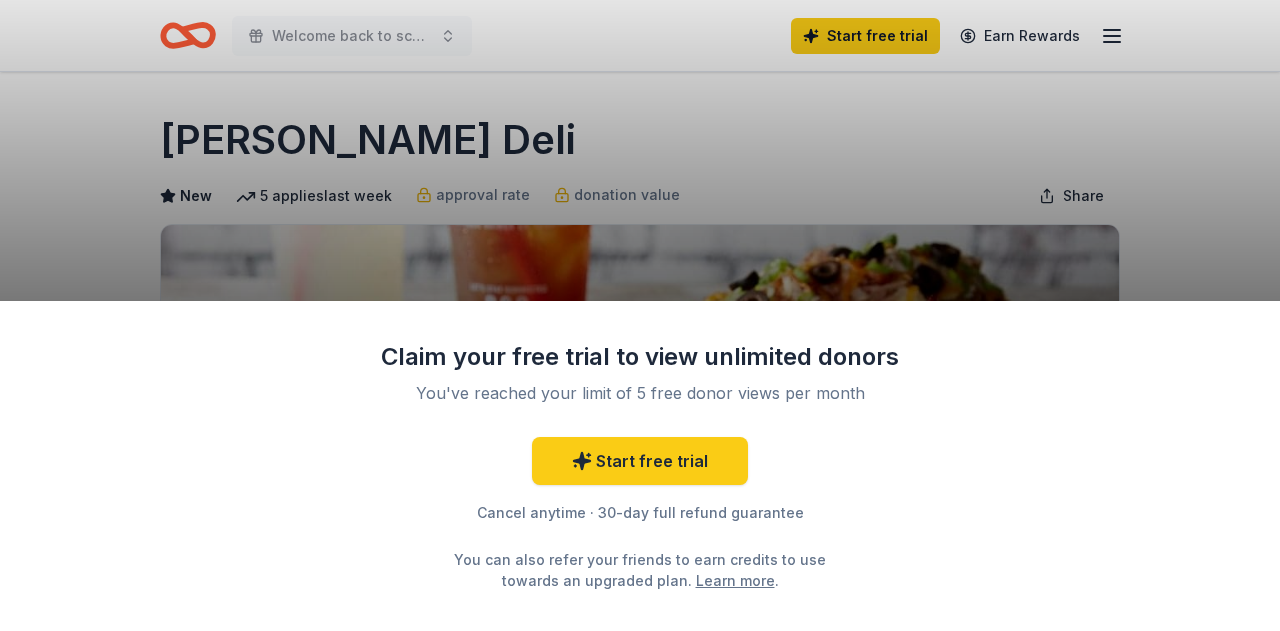 click on "Claim your free trial to view unlimited donors You've reached your limit of 5 free donor views per month Start free  trial Cancel anytime · 30-day full refund guarantee You can also refer your friends to earn credits to use towards an upgraded plan.   Learn more ." at bounding box center (640, 315) 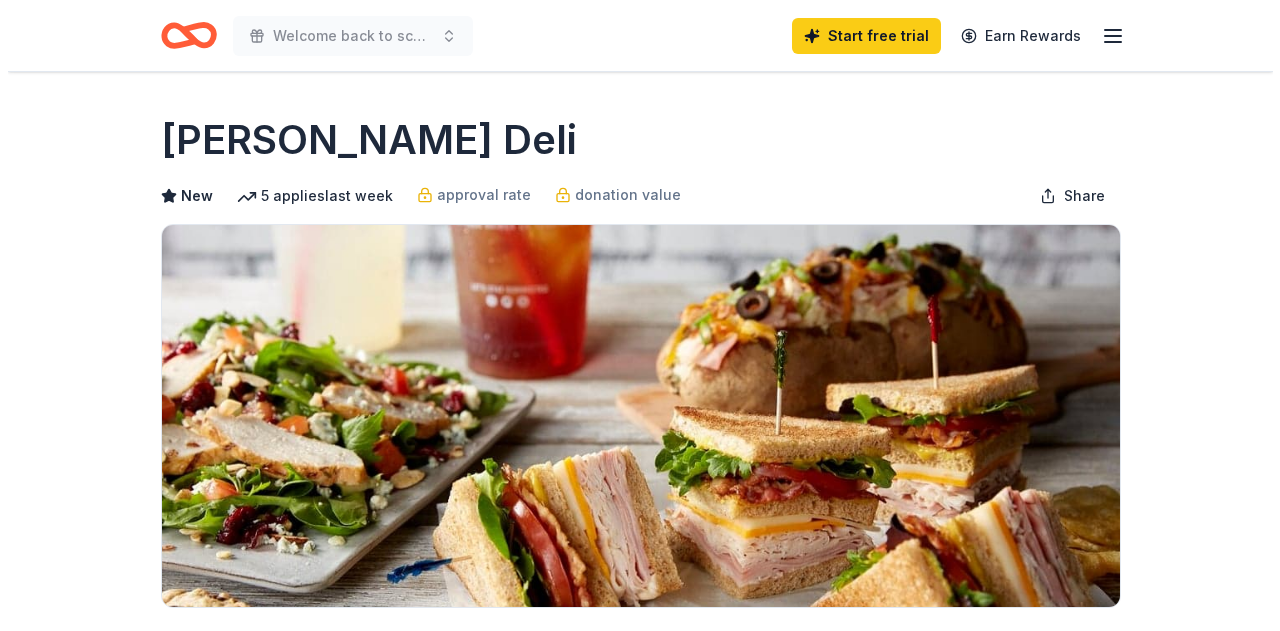 scroll, scrollTop: 0, scrollLeft: 0, axis: both 